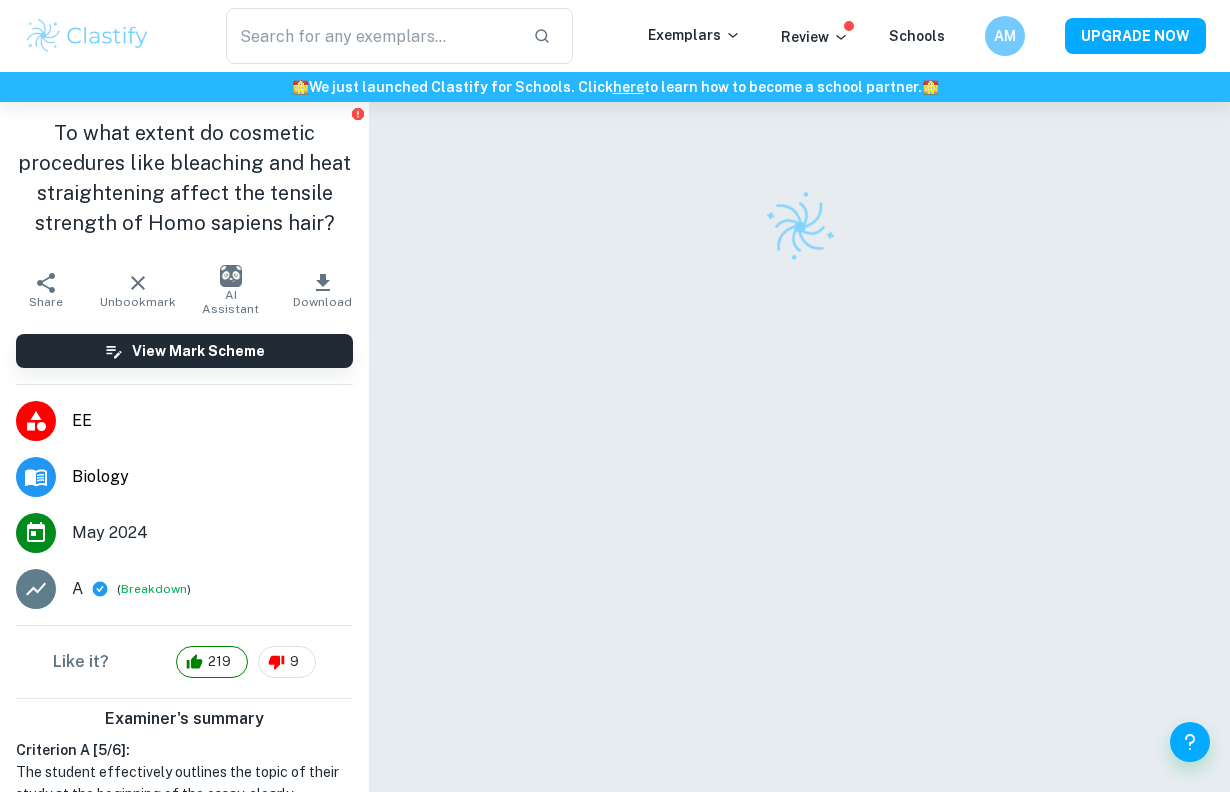 scroll, scrollTop: 0, scrollLeft: 0, axis: both 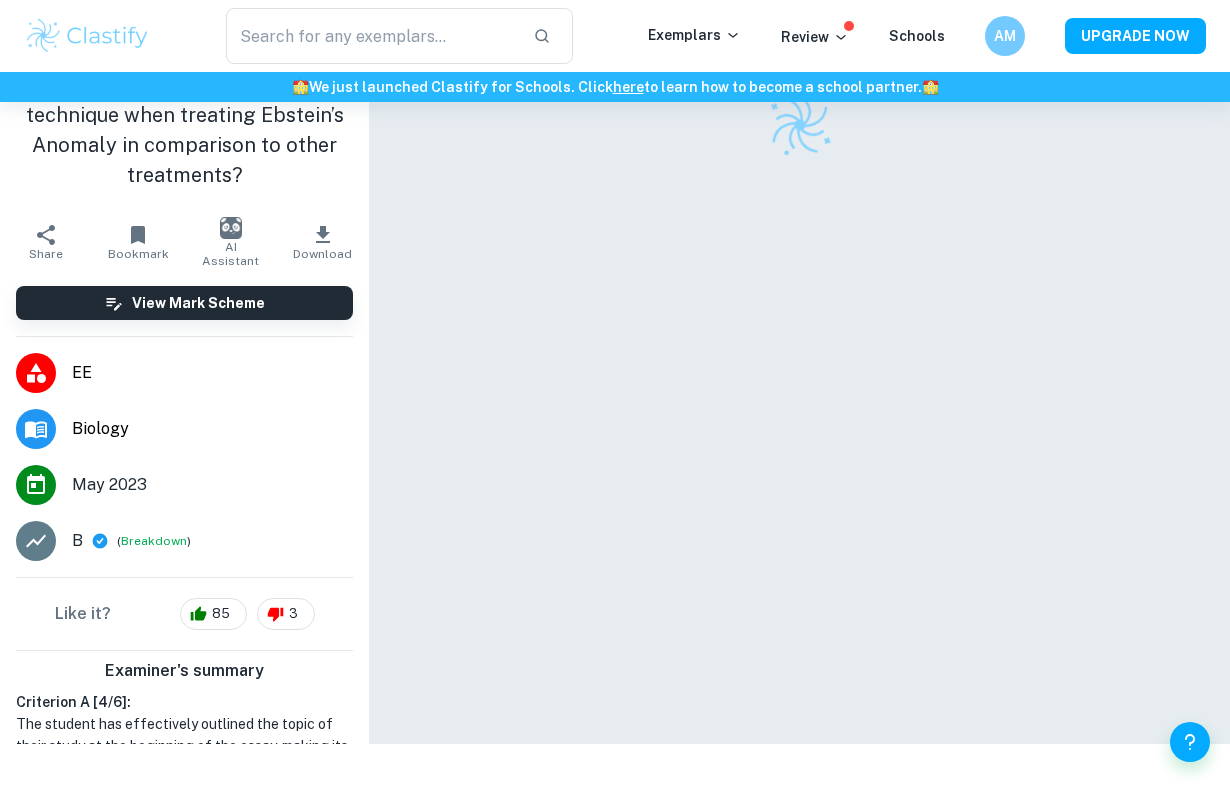 click at bounding box center [87, 36] 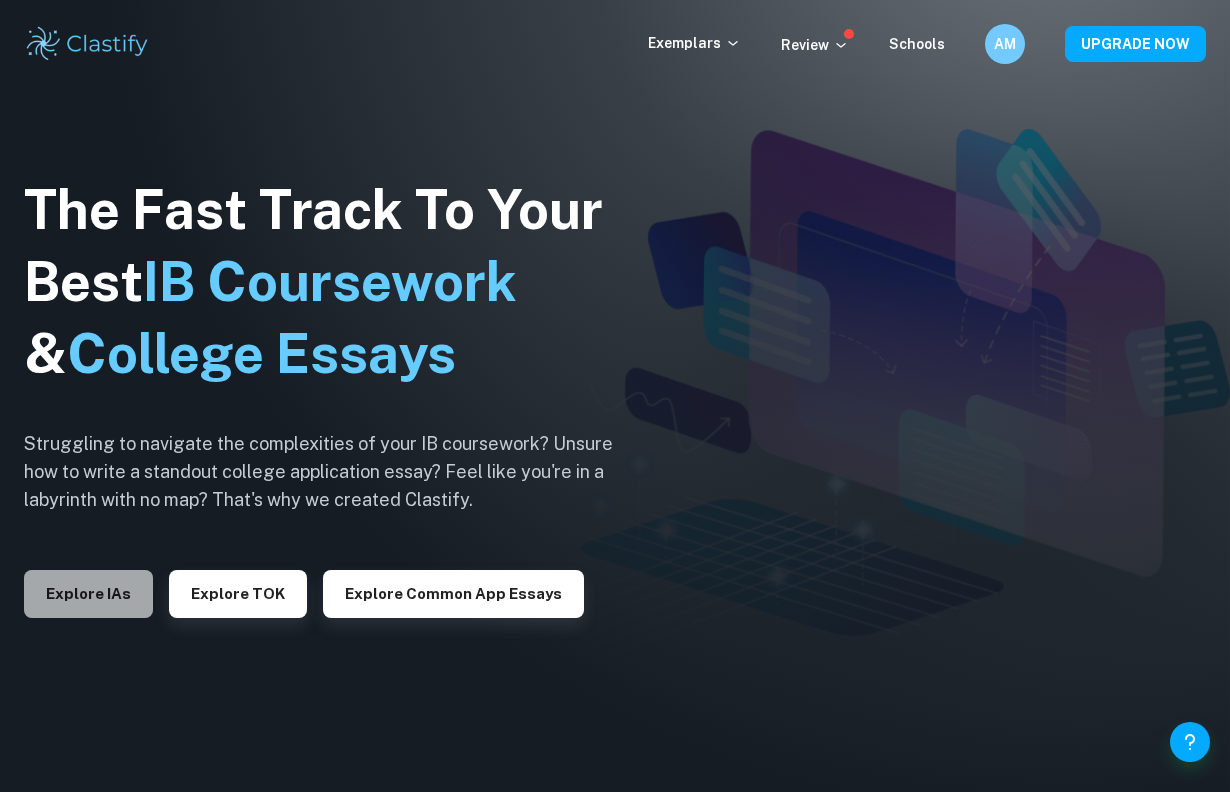 click on "Explore IAs" at bounding box center (88, 594) 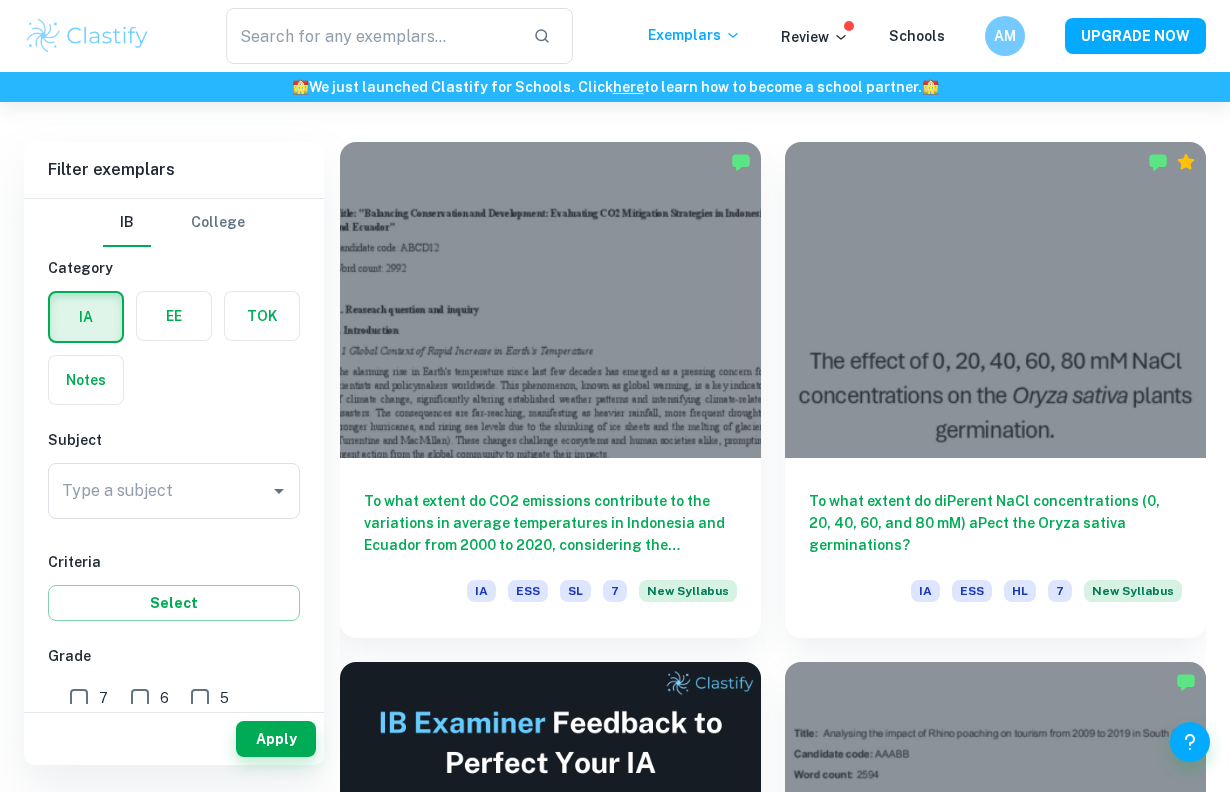 scroll, scrollTop: 515, scrollLeft: 0, axis: vertical 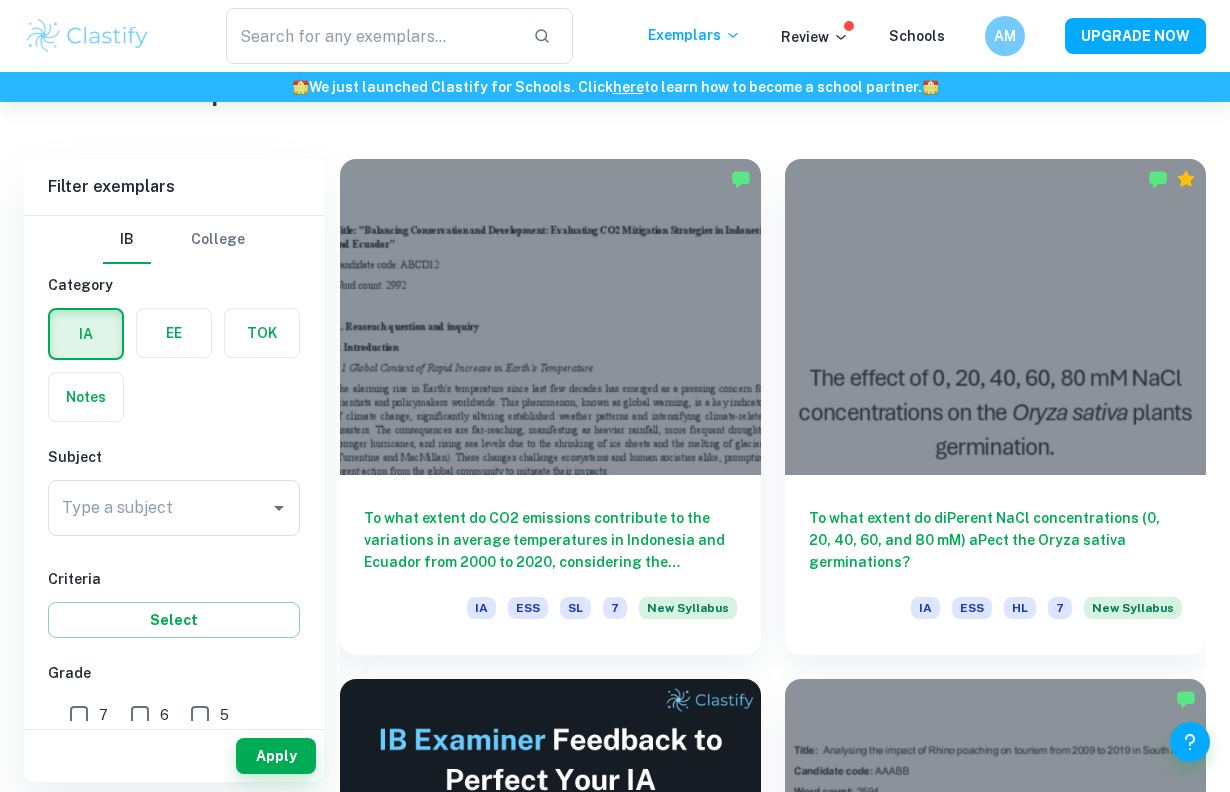 click at bounding box center [174, 333] 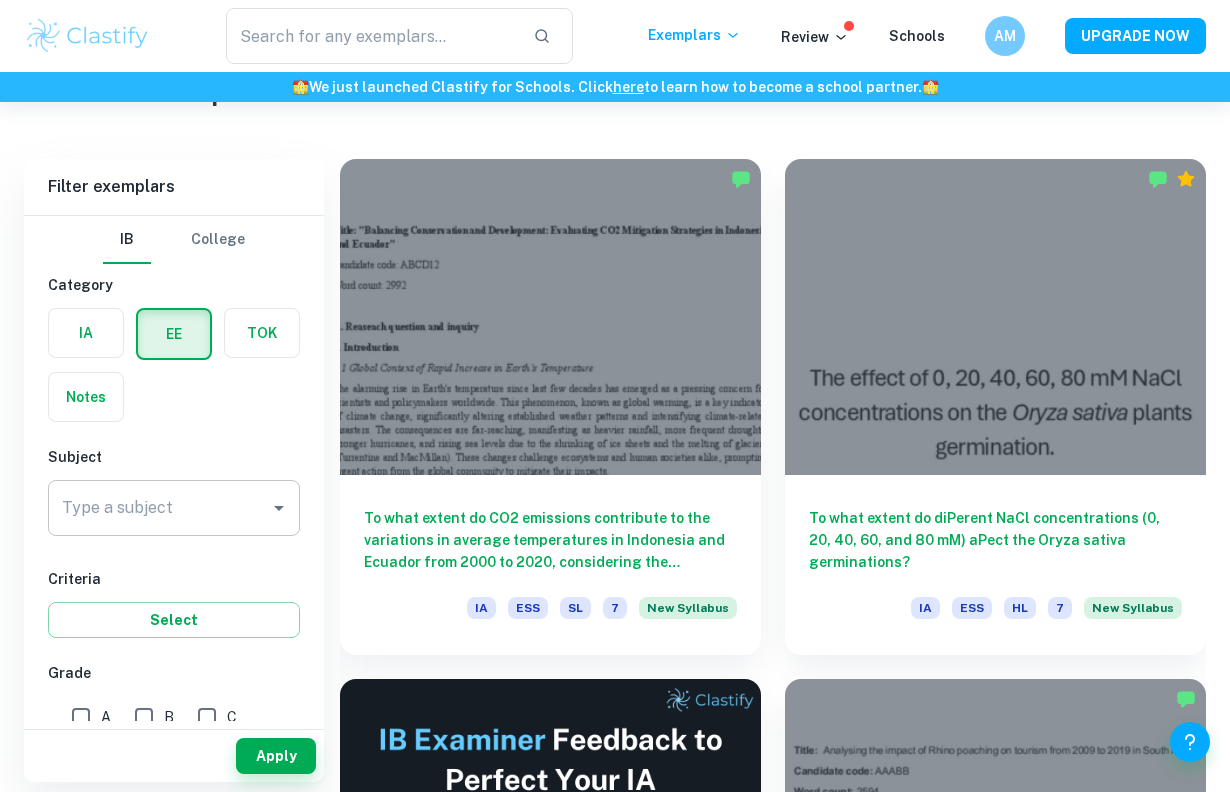 click on "Type a subject" at bounding box center [159, 508] 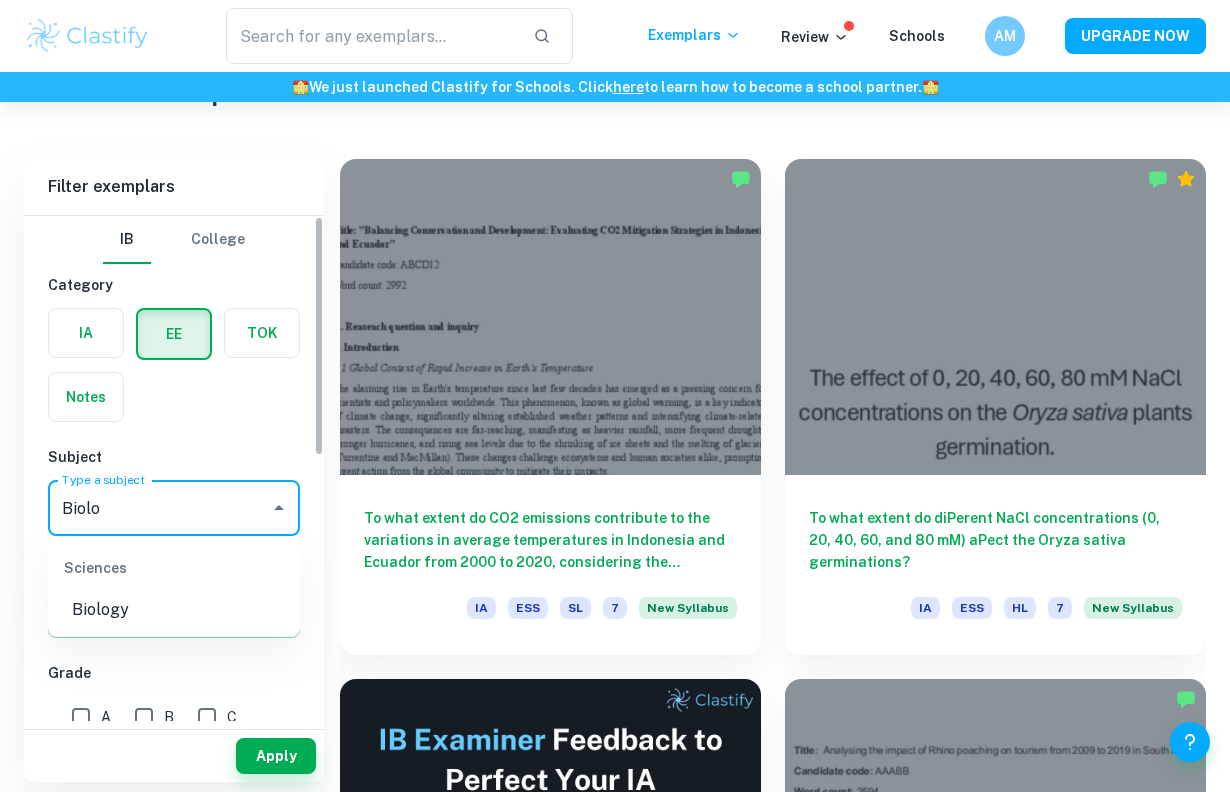 click on "Sciences" at bounding box center [174, 568] 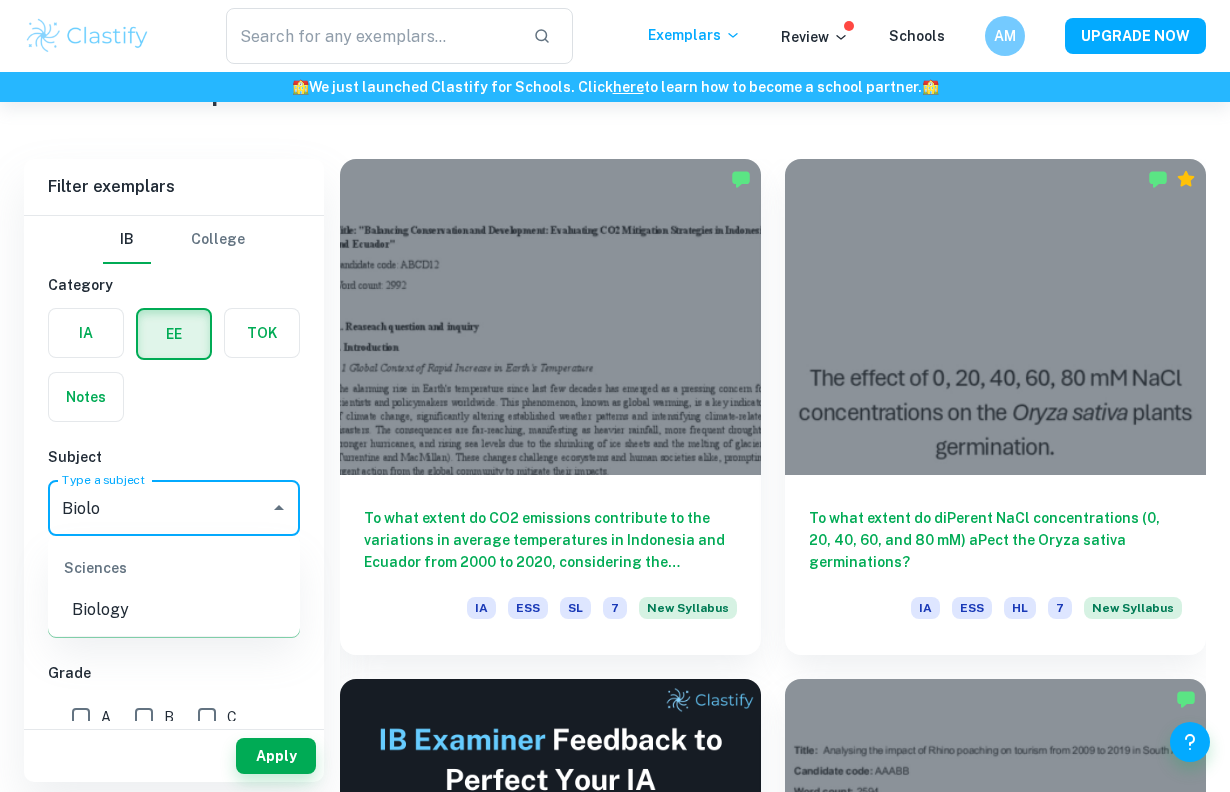 click on "Biology" at bounding box center (174, 610) 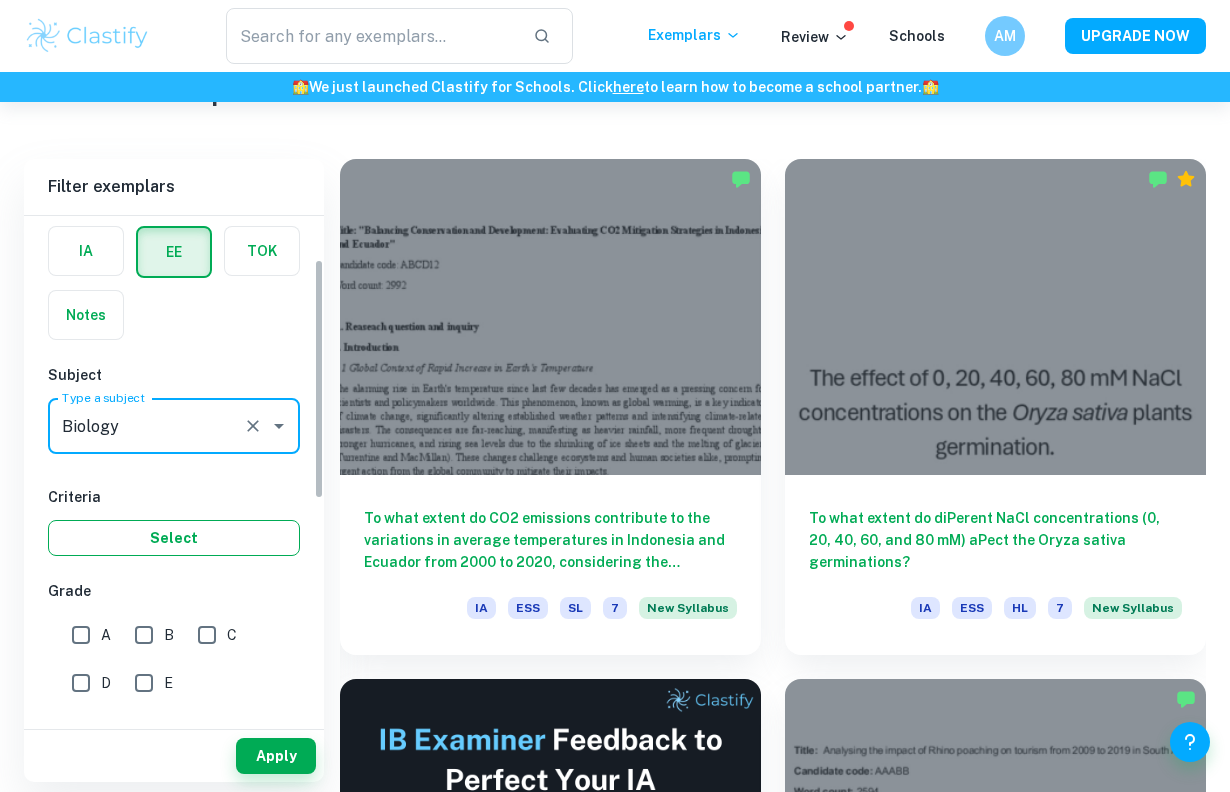scroll, scrollTop: 91, scrollLeft: 0, axis: vertical 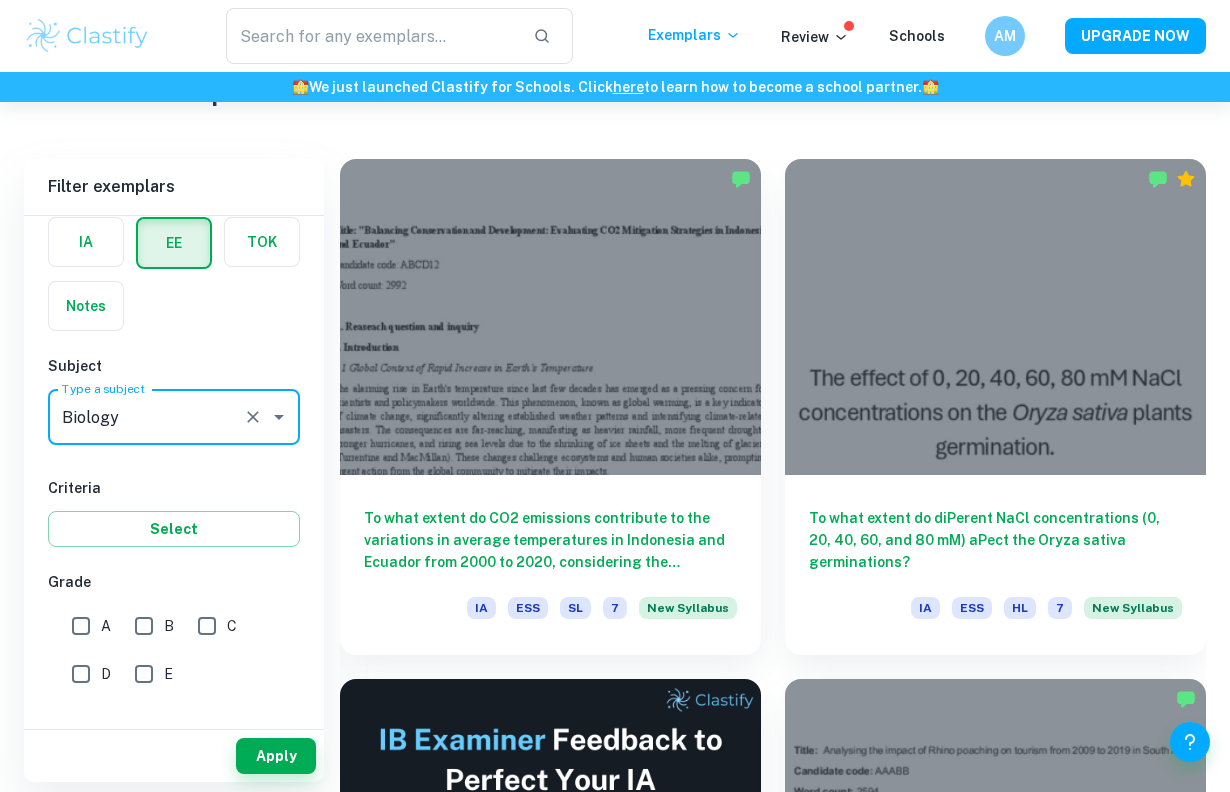 type on "Biology" 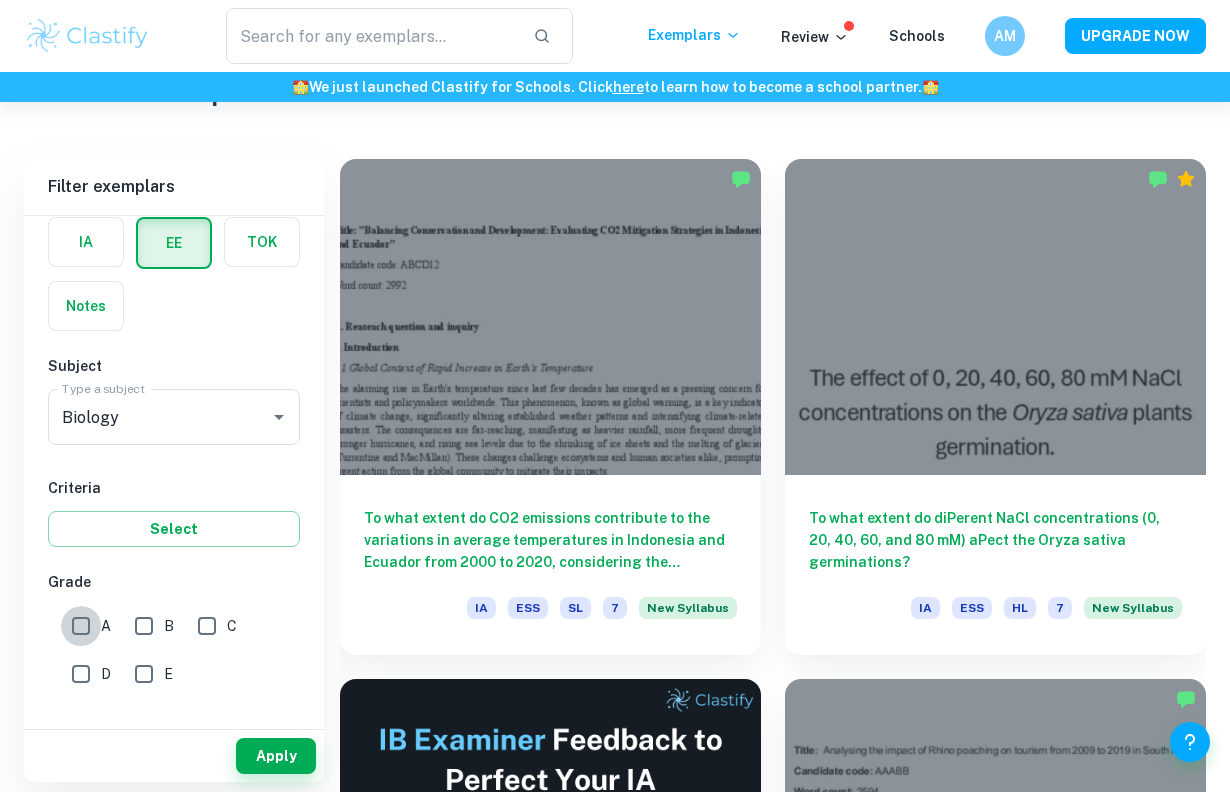 click on "A" at bounding box center (81, 626) 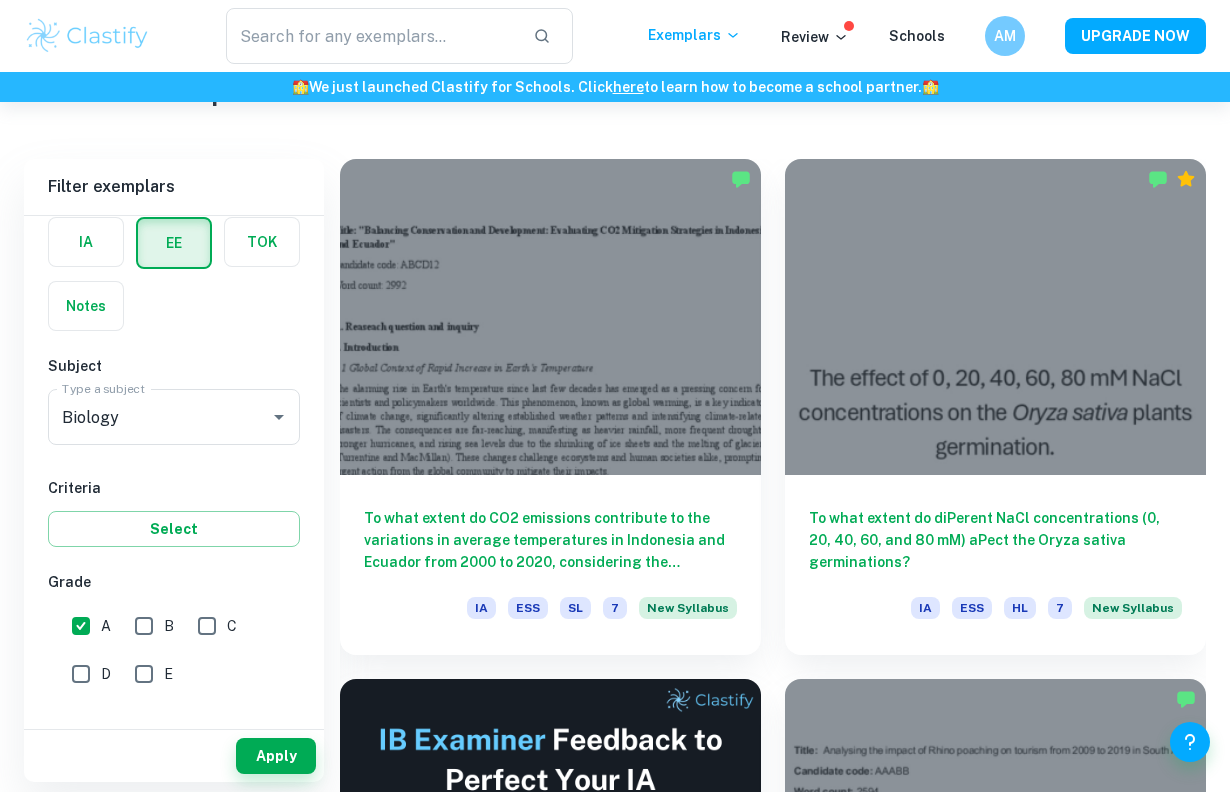 click on "B" at bounding box center (144, 626) 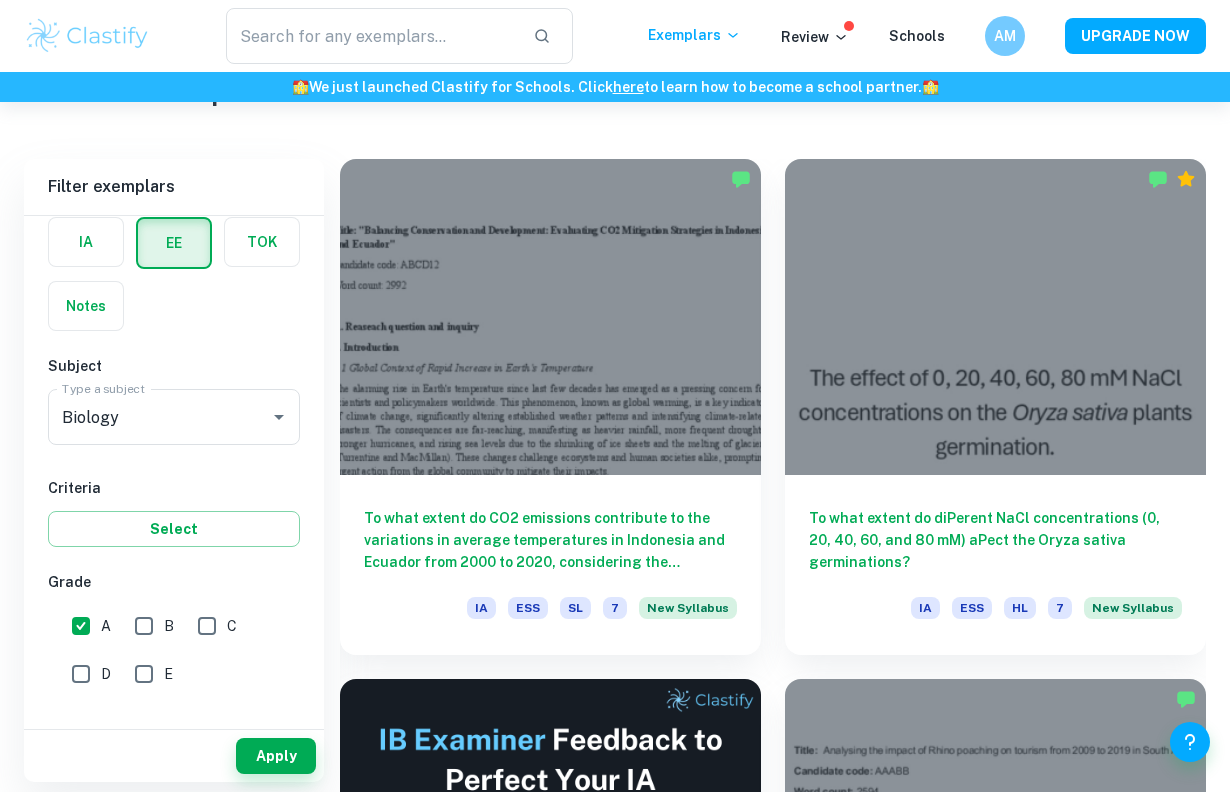 checkbox on "true" 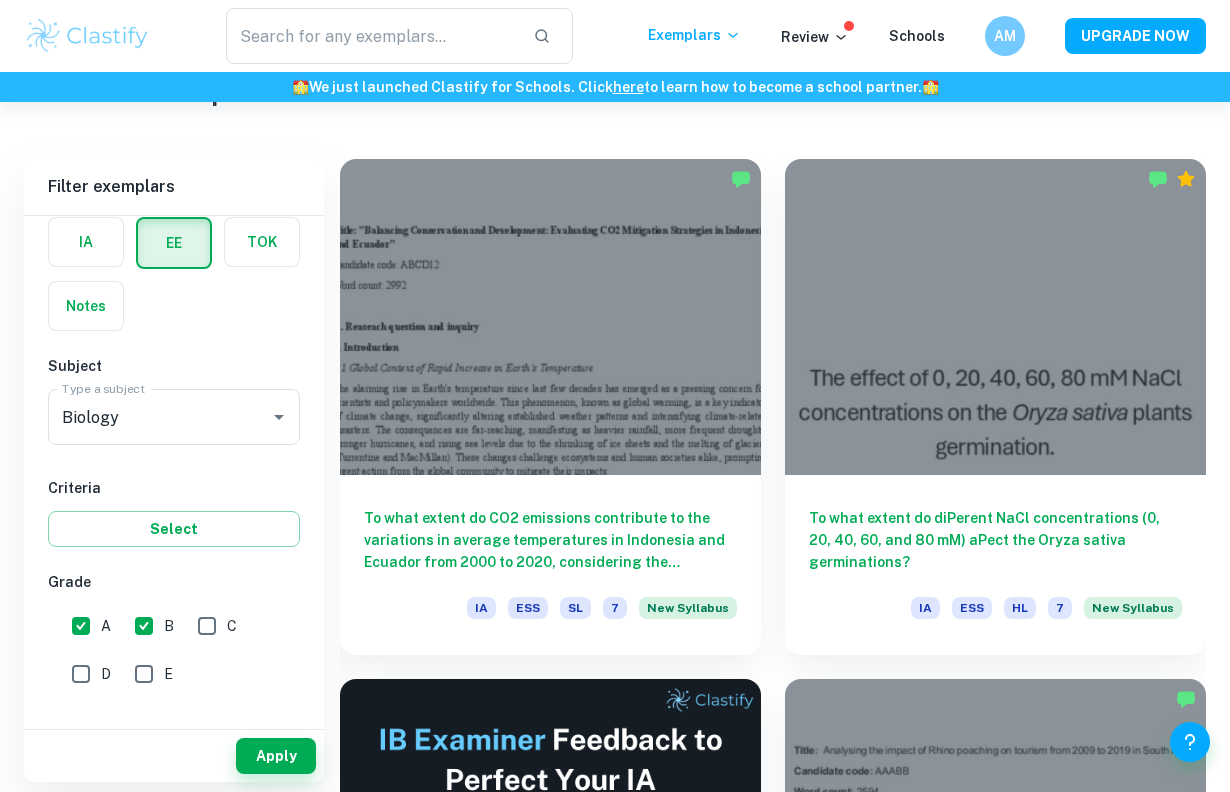 click on "C" at bounding box center (207, 626) 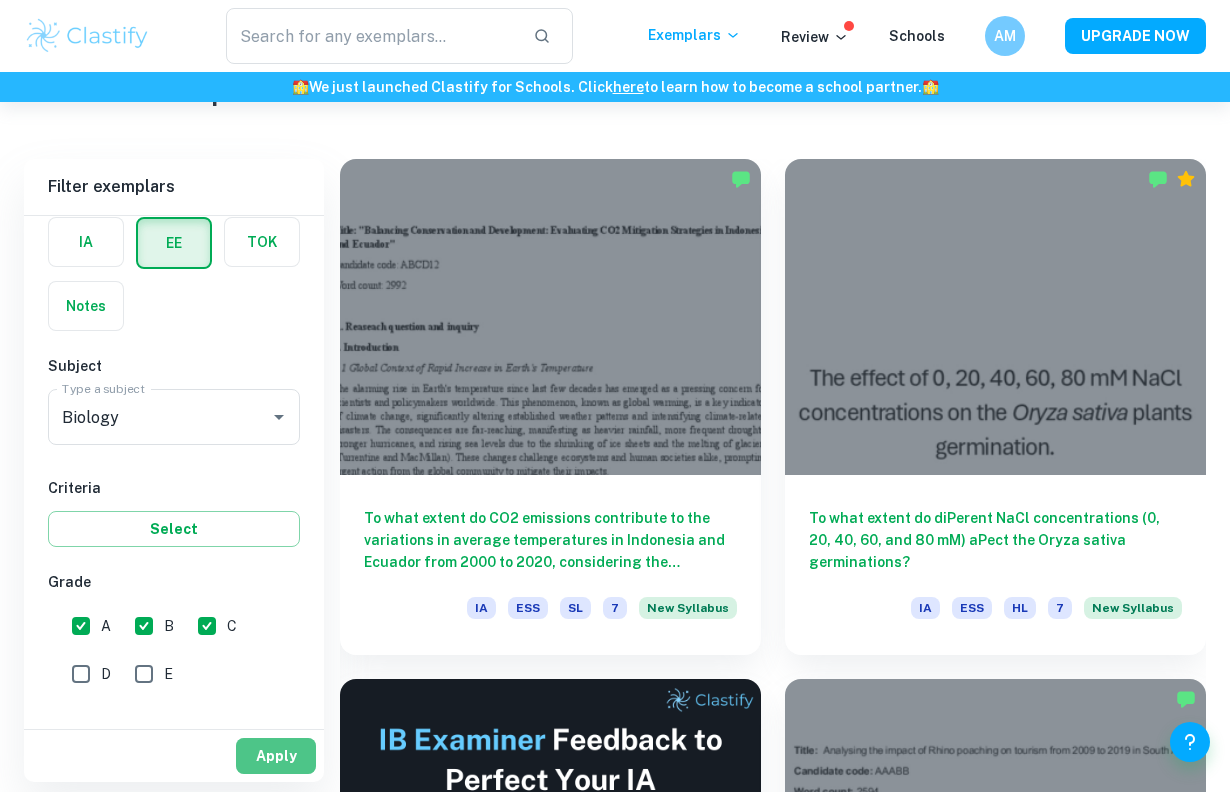 click on "Apply" at bounding box center (276, 756) 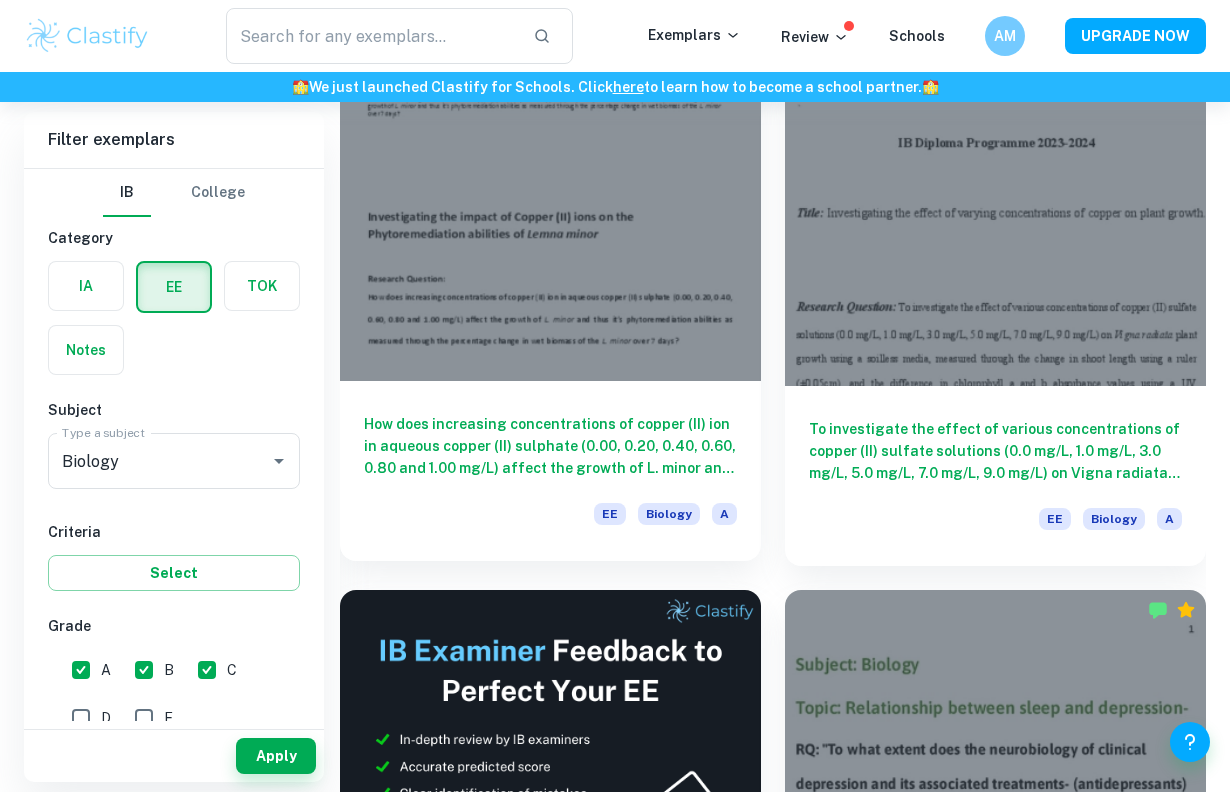 scroll, scrollTop: 183, scrollLeft: 0, axis: vertical 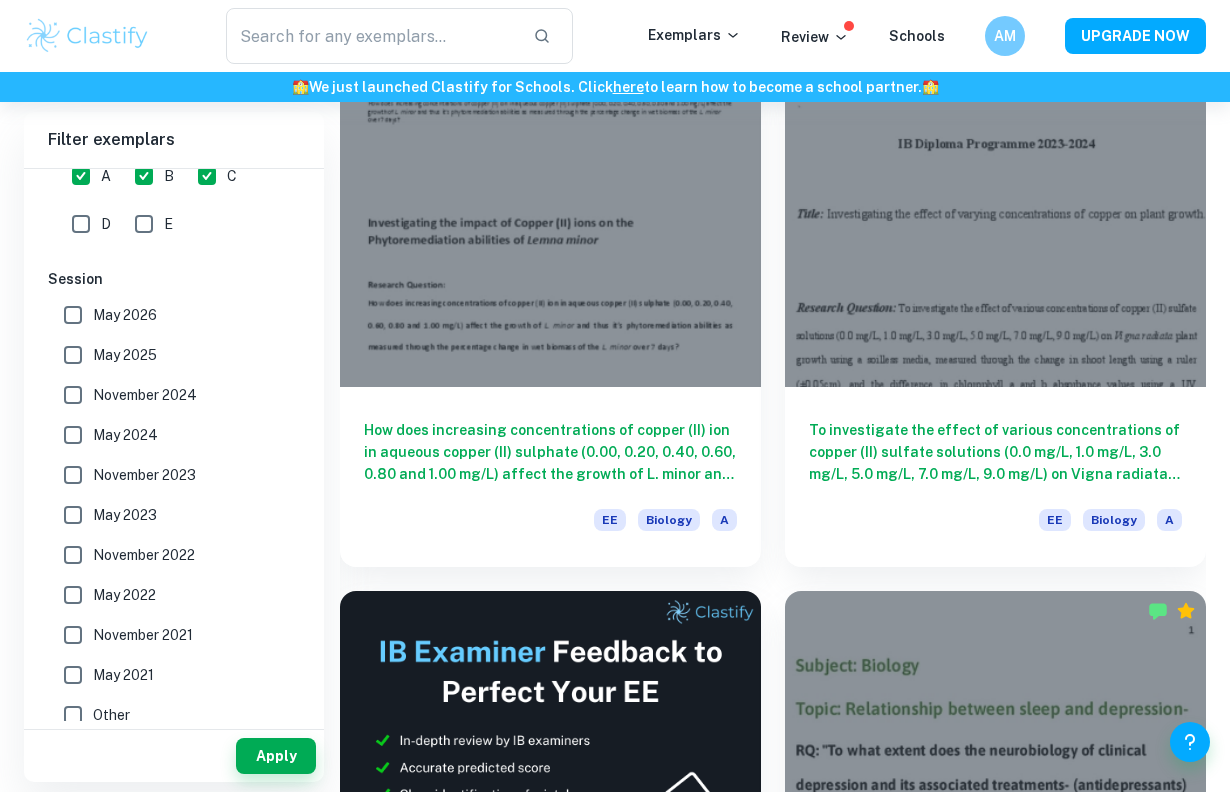 click on "November 2024" at bounding box center (73, 395) 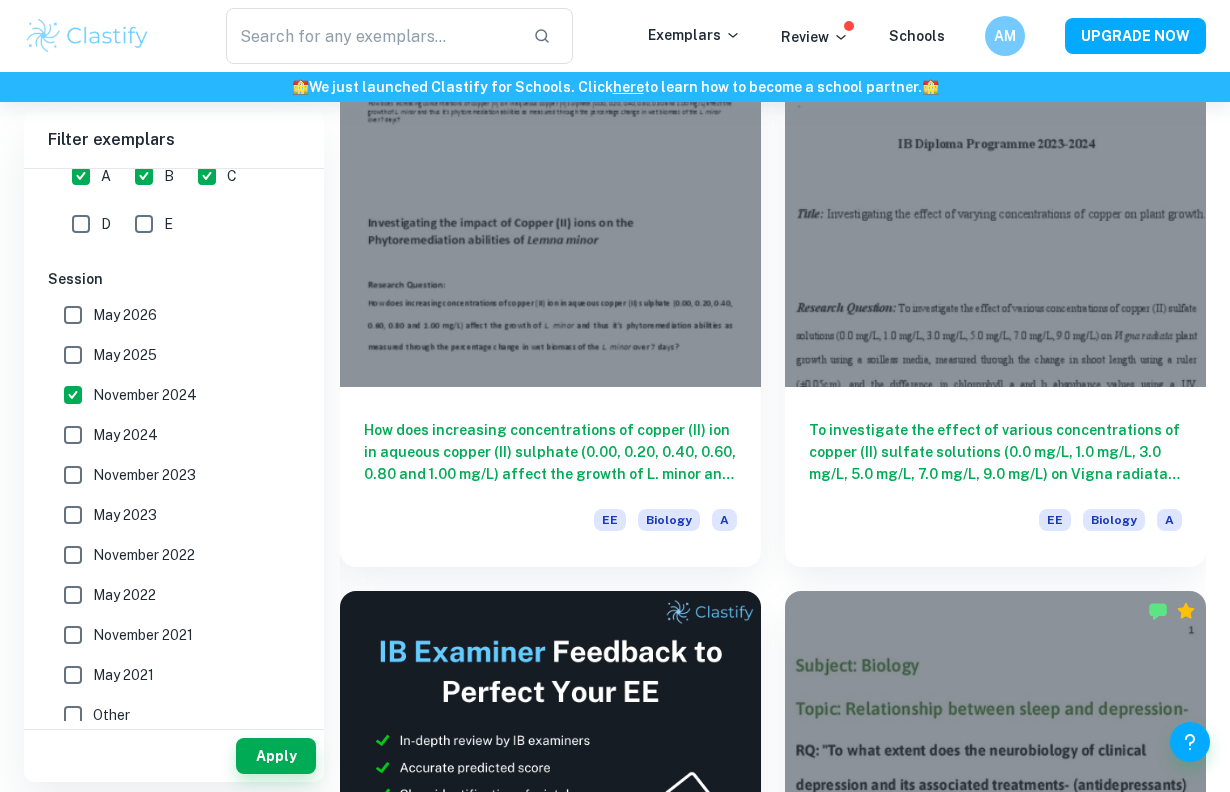 click on "May 2025" at bounding box center [73, 355] 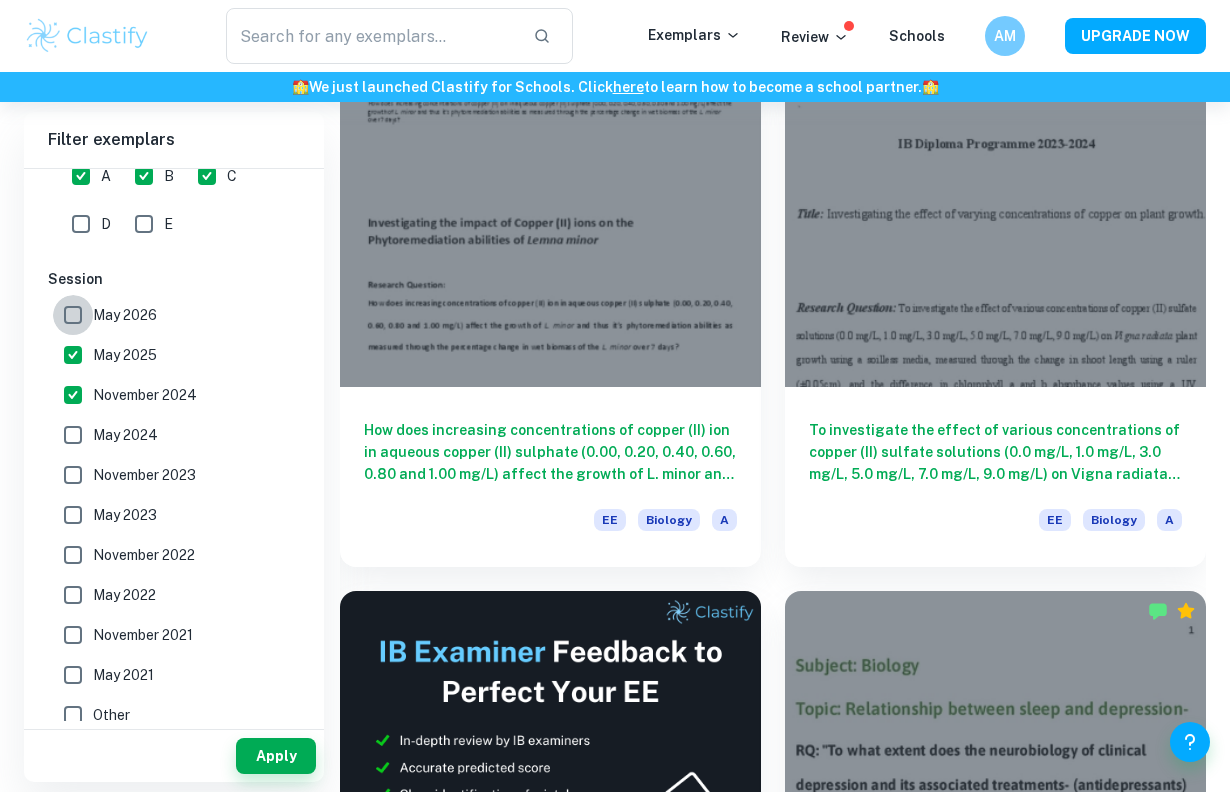 click on "May 2026" at bounding box center (73, 315) 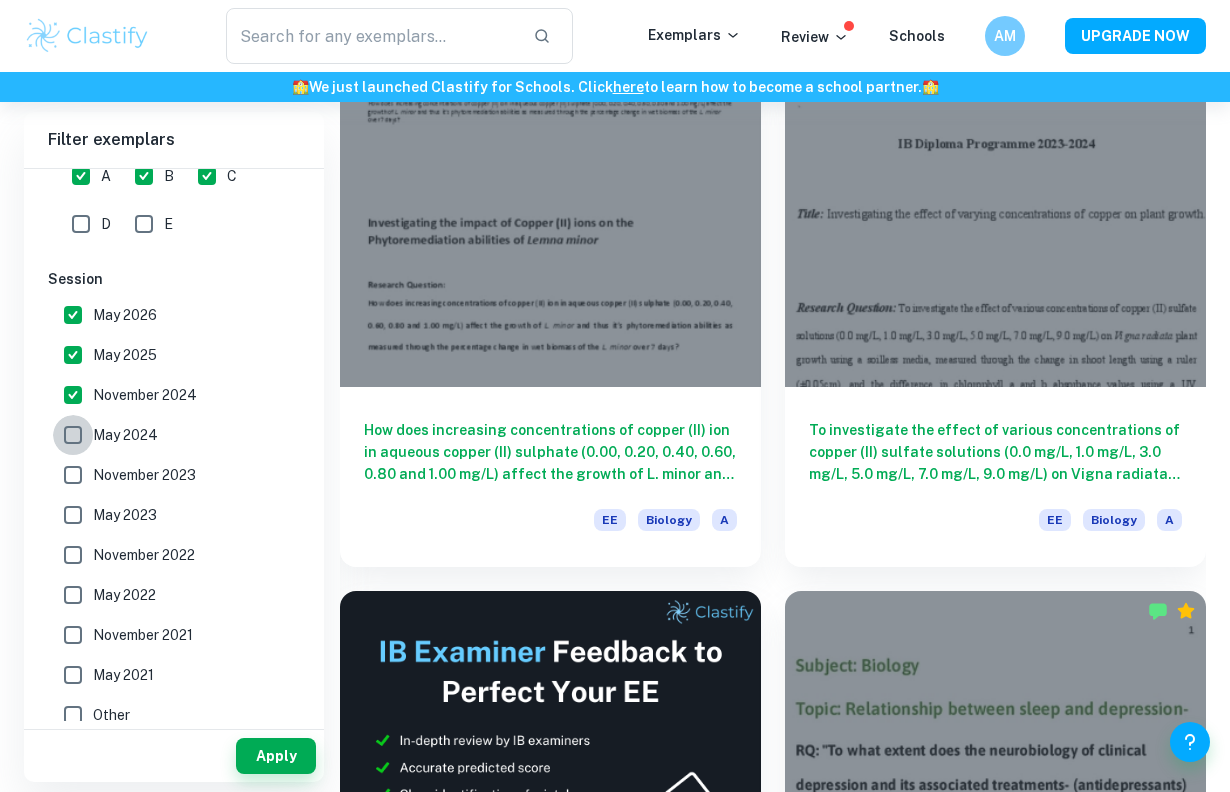 click on "May 2024" at bounding box center (73, 435) 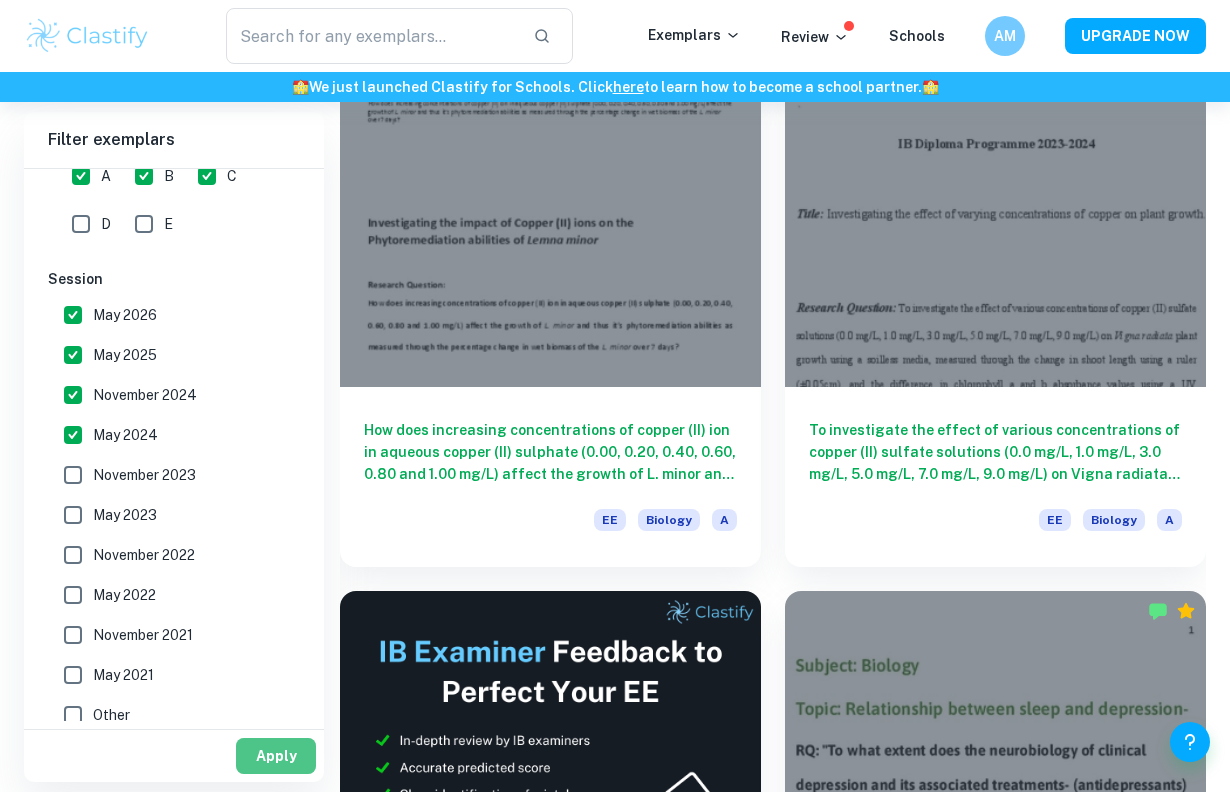 click on "Apply" at bounding box center (276, 756) 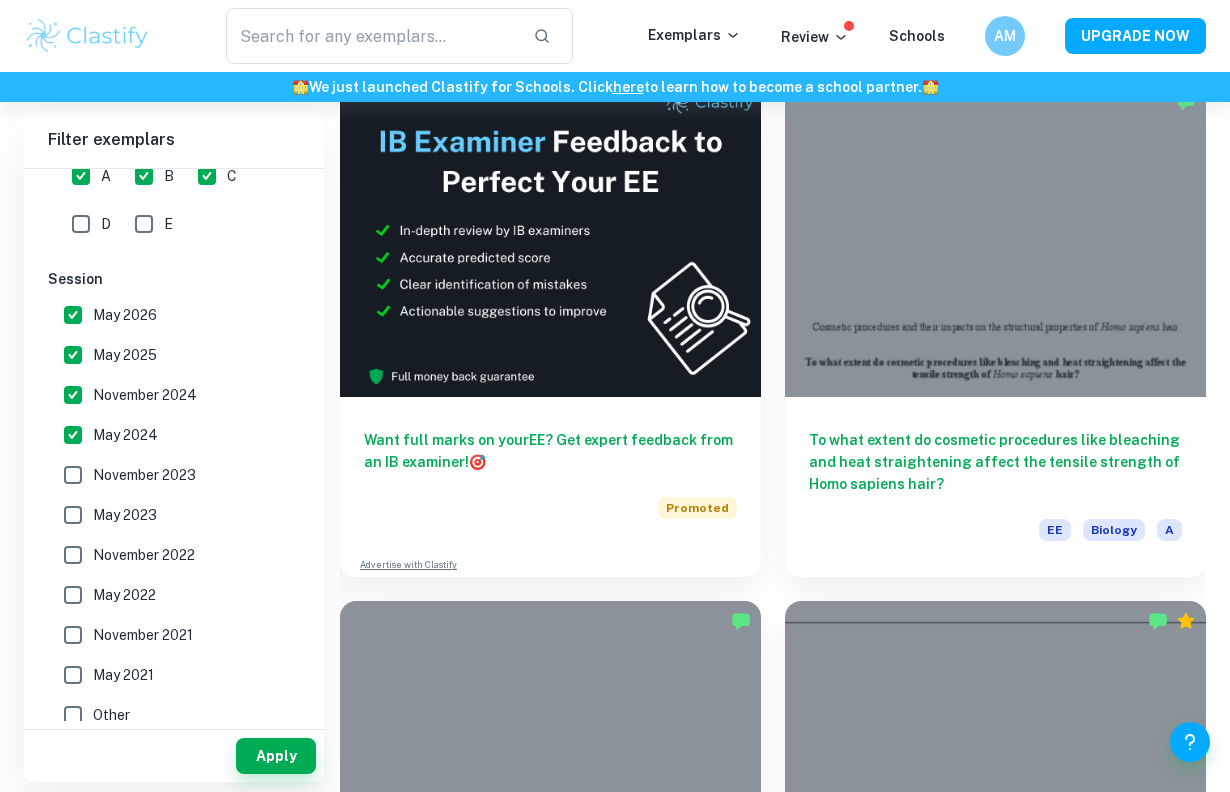 scroll, scrollTop: 695, scrollLeft: 0, axis: vertical 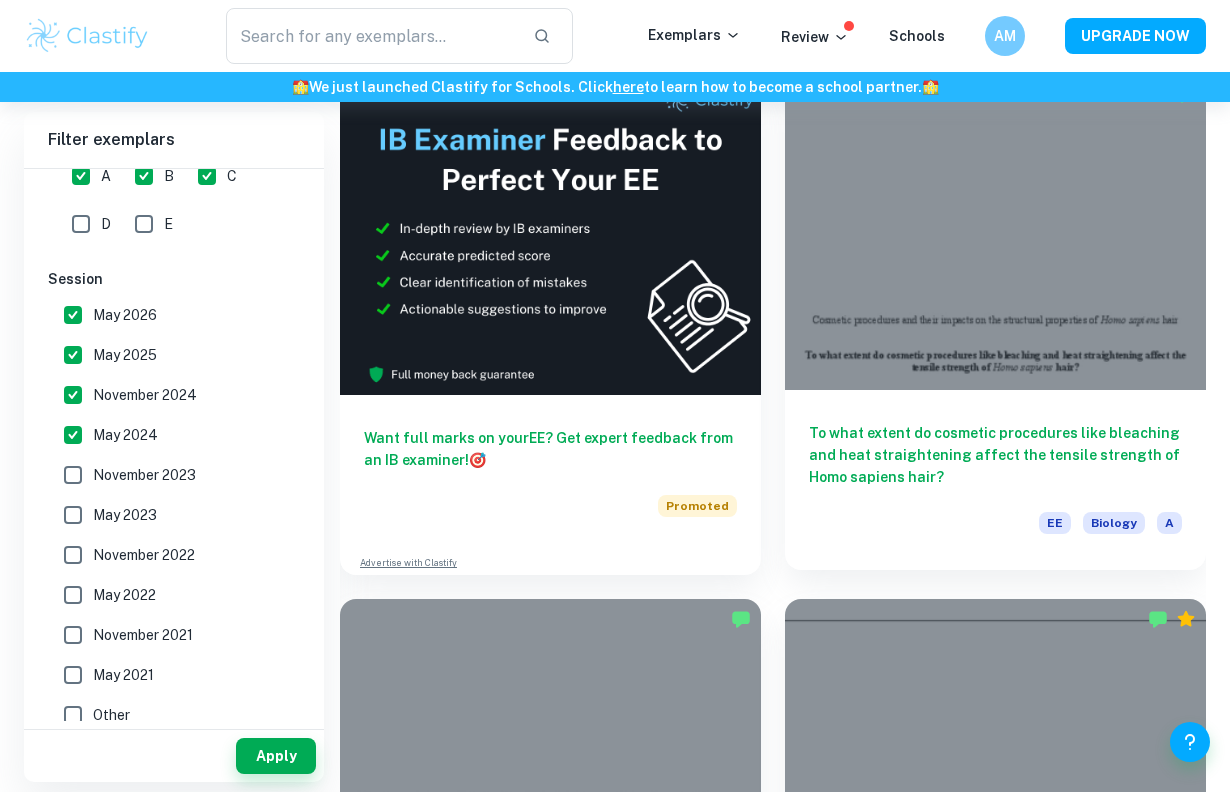 click on "To what extent do cosmetic procedures like bleaching and heat straightening affect the tensile strength of Homo sapiens hair?" at bounding box center [995, 455] 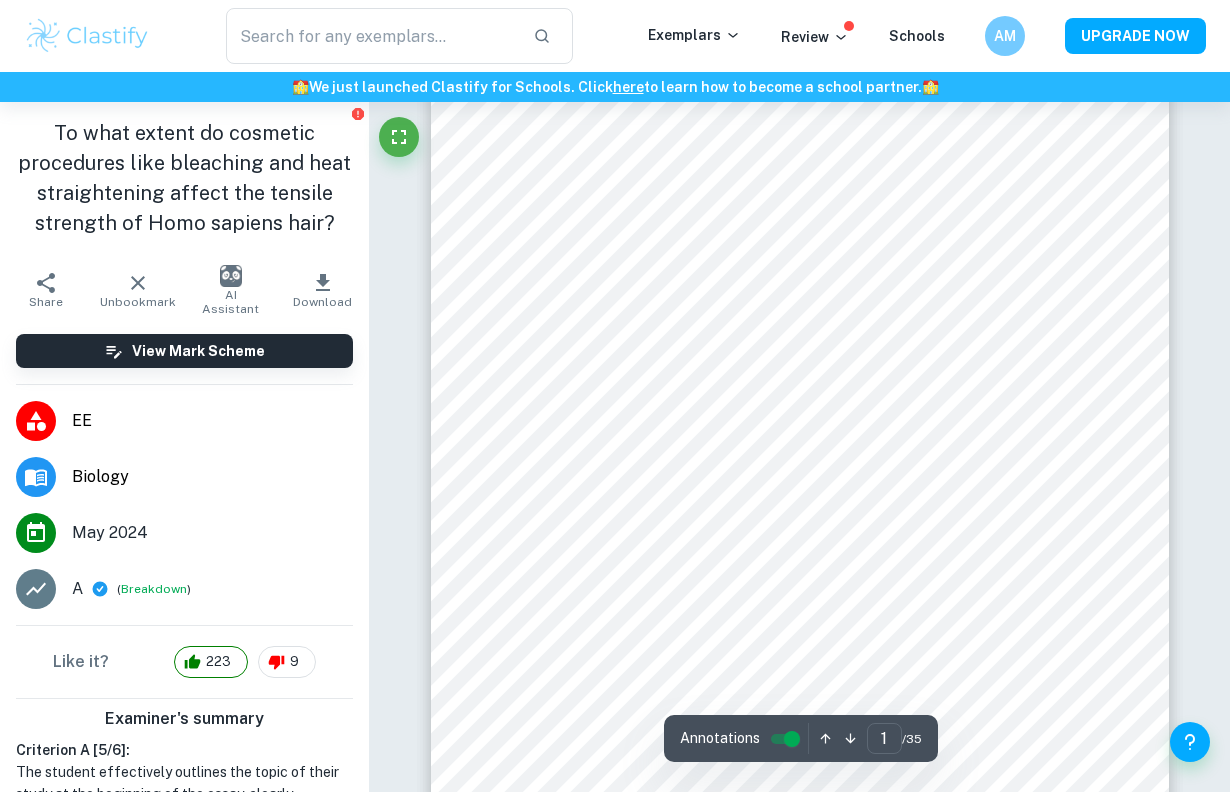 scroll, scrollTop: 10, scrollLeft: 0, axis: vertical 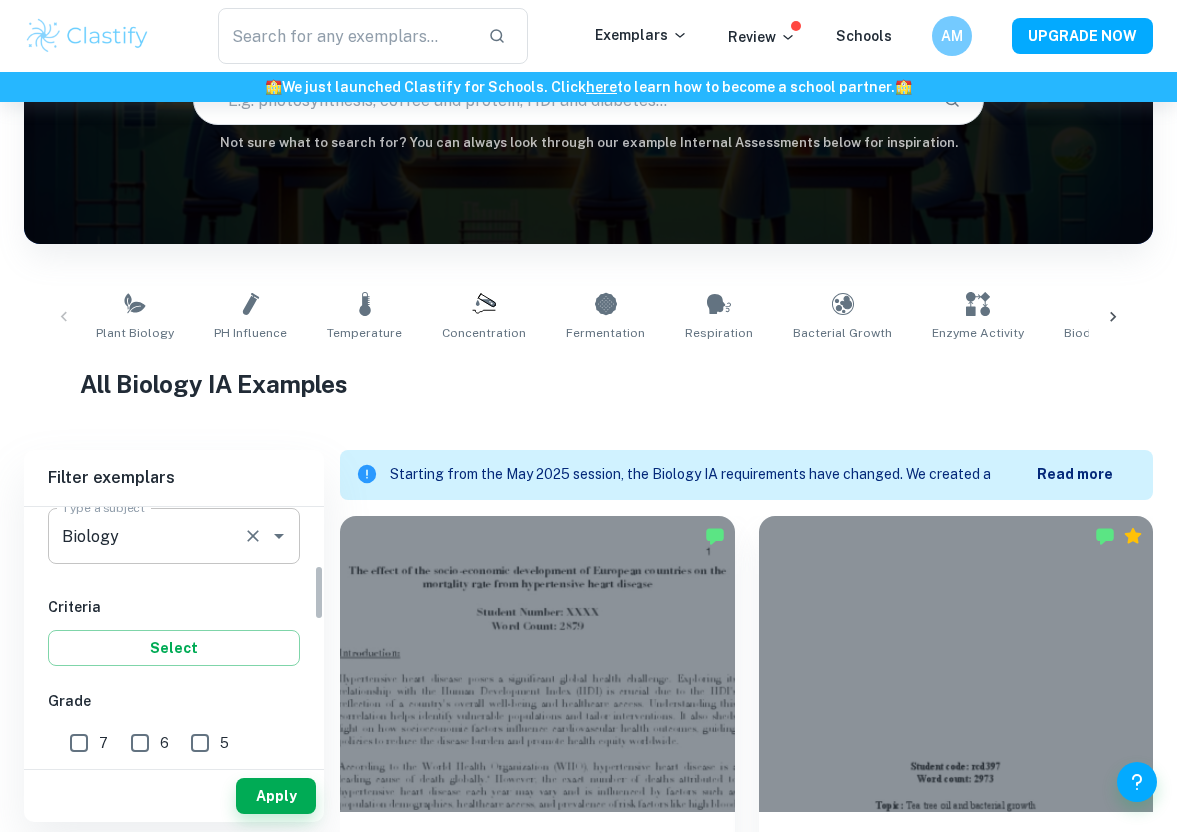 click on "Biology" at bounding box center [146, 536] 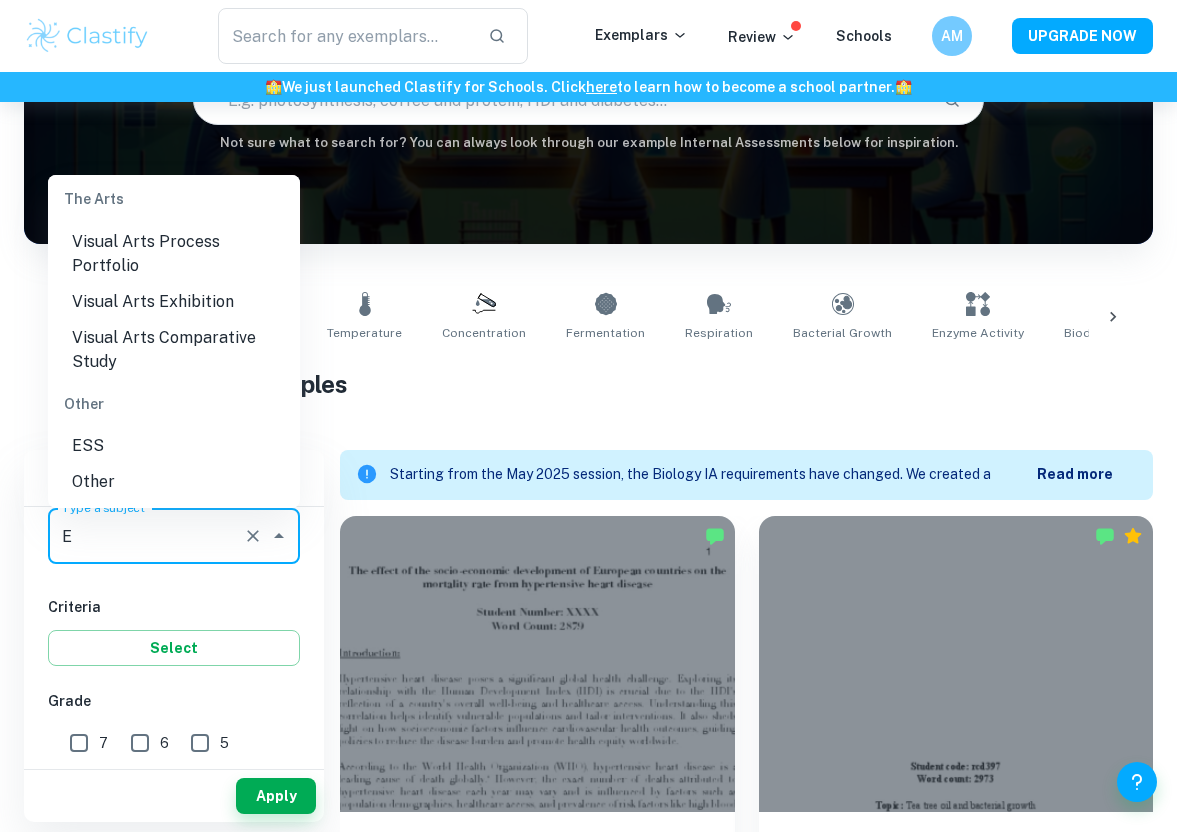 scroll, scrollTop: 0, scrollLeft: 0, axis: both 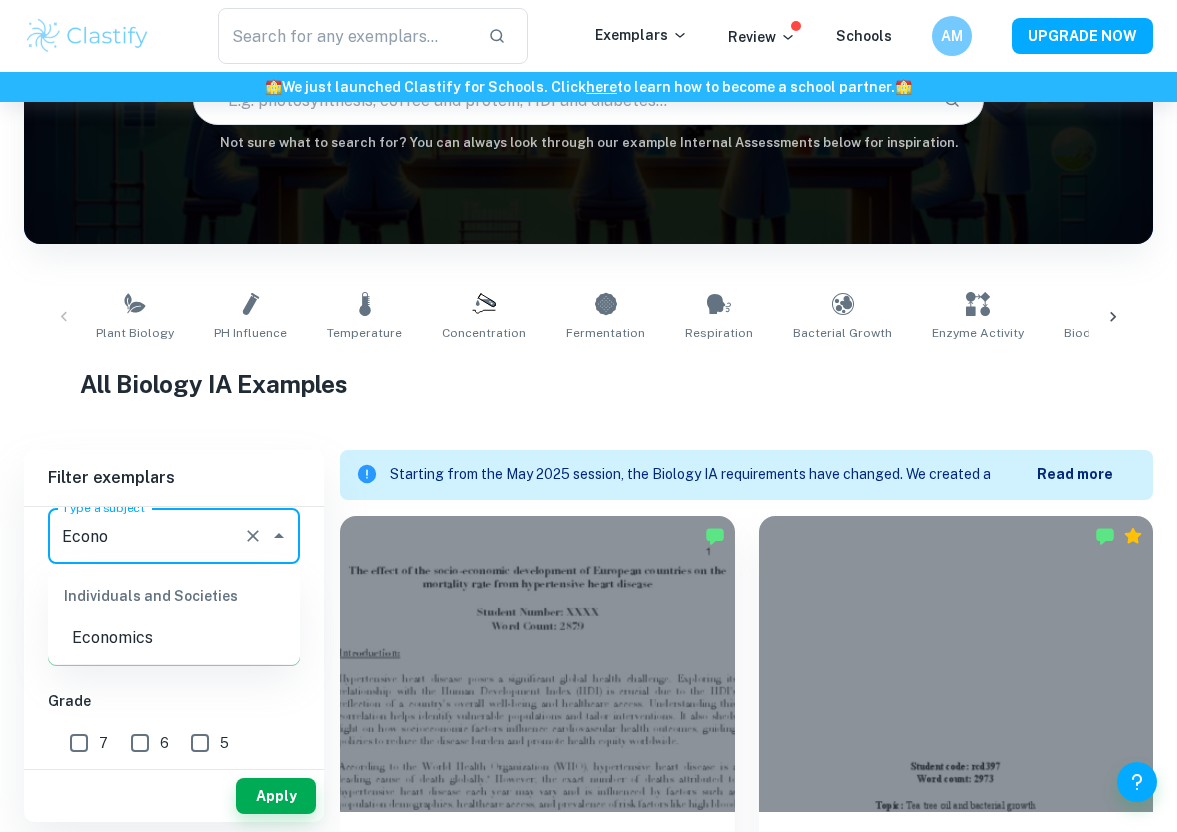 click on "Economics" at bounding box center (174, 638) 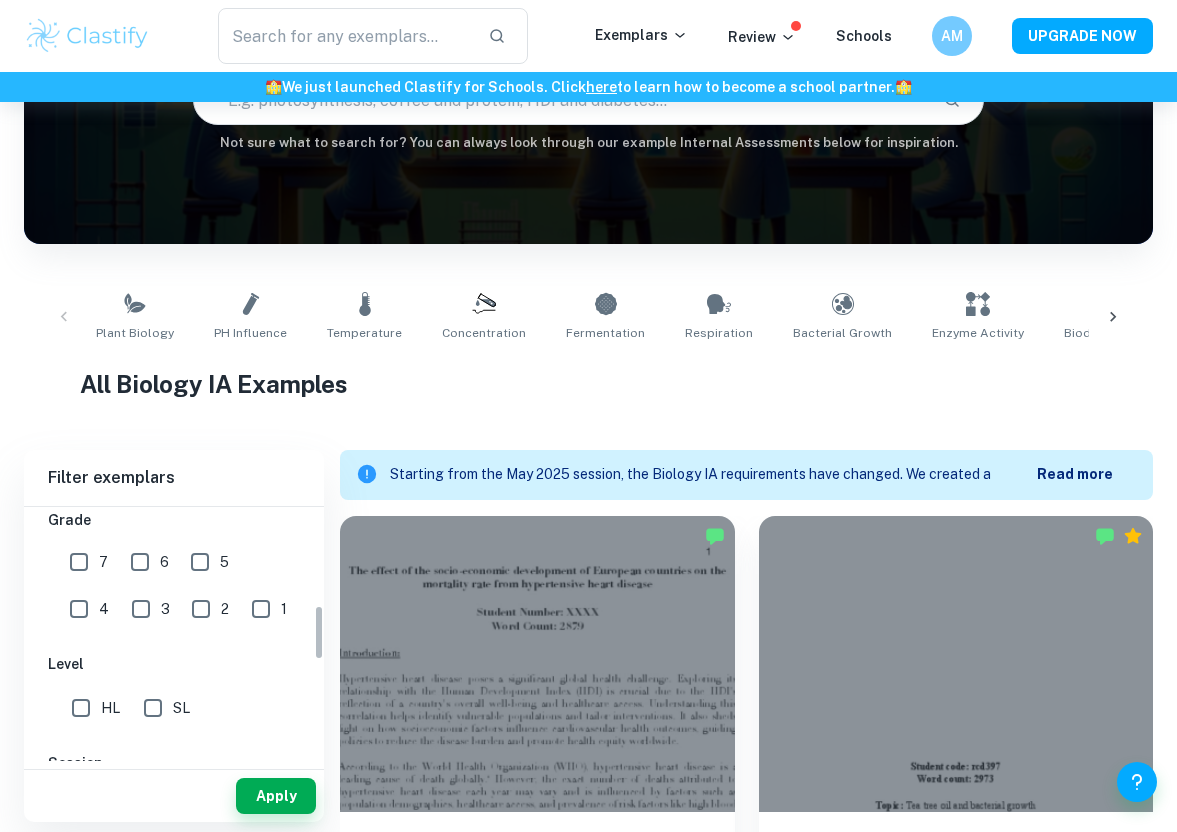 scroll, scrollTop: 445, scrollLeft: 0, axis: vertical 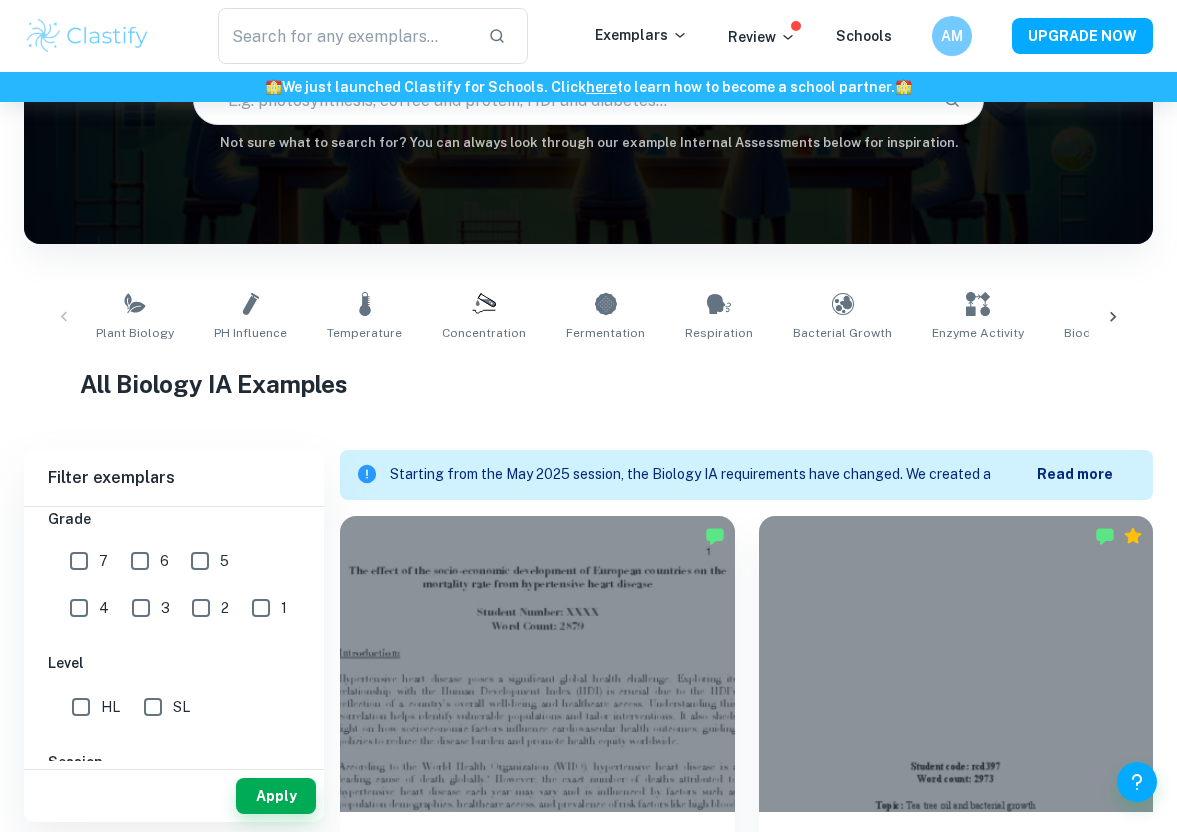 type on "Economics" 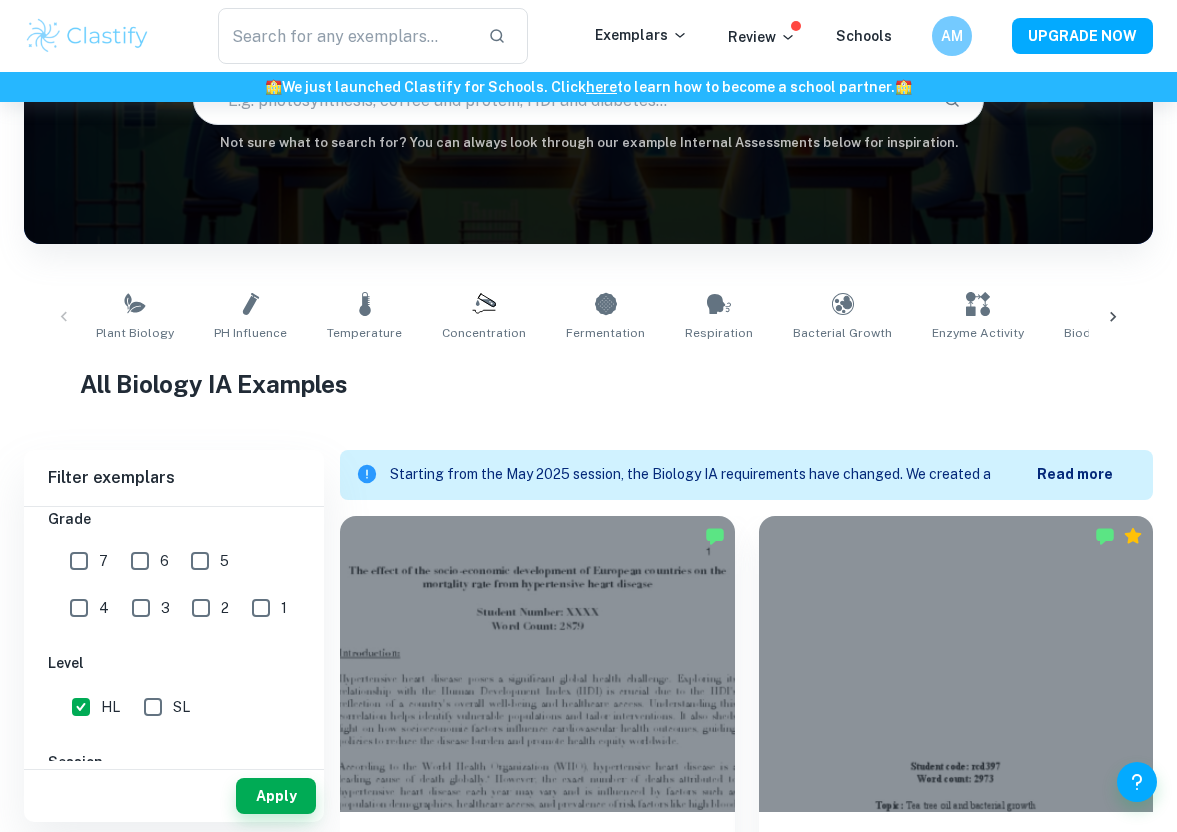 click on "7" at bounding box center (79, 561) 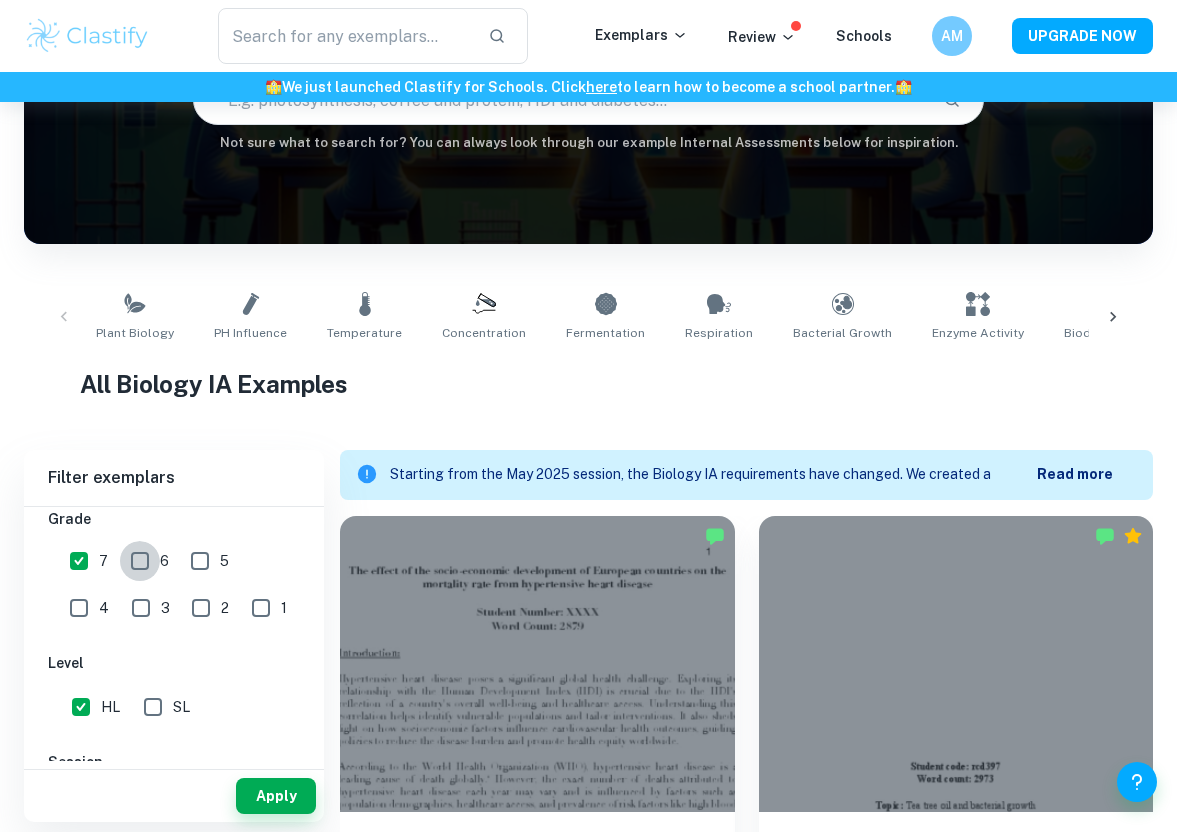 click on "6" at bounding box center [140, 561] 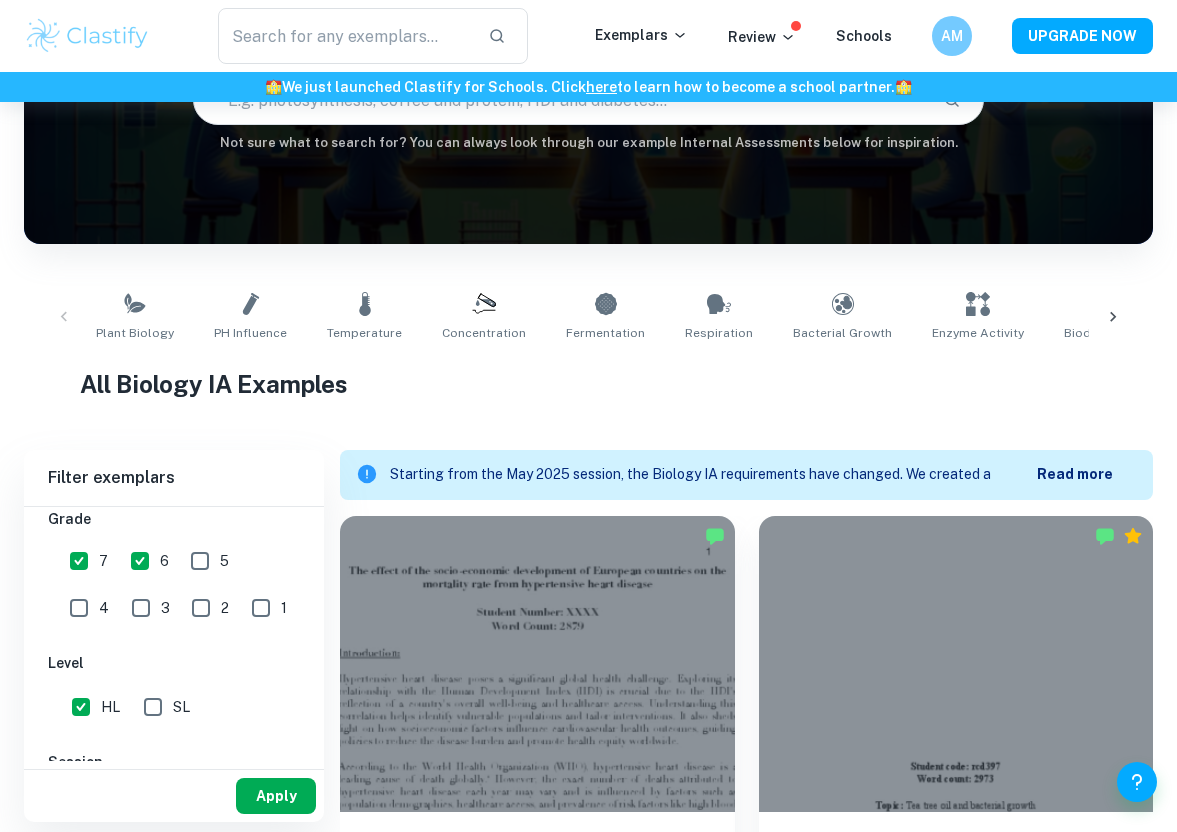 click on "Apply" at bounding box center (276, 796) 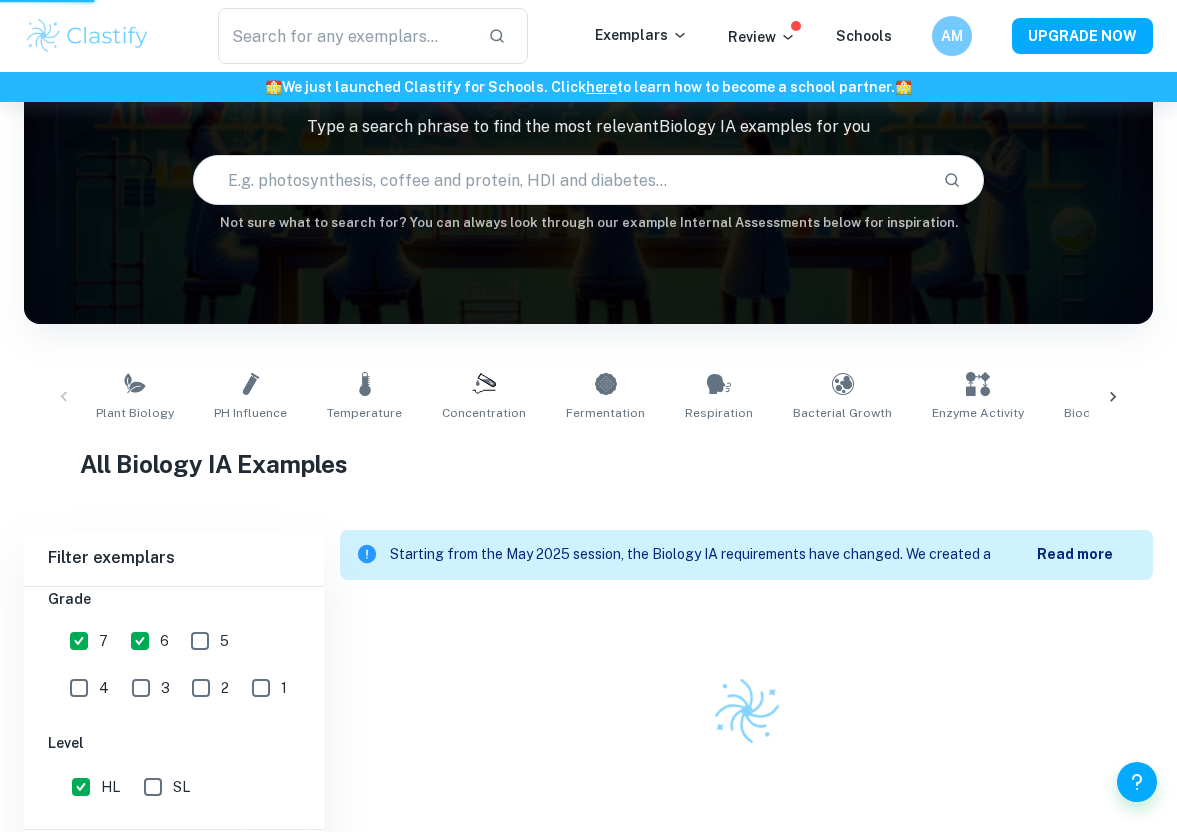 scroll, scrollTop: 142, scrollLeft: 0, axis: vertical 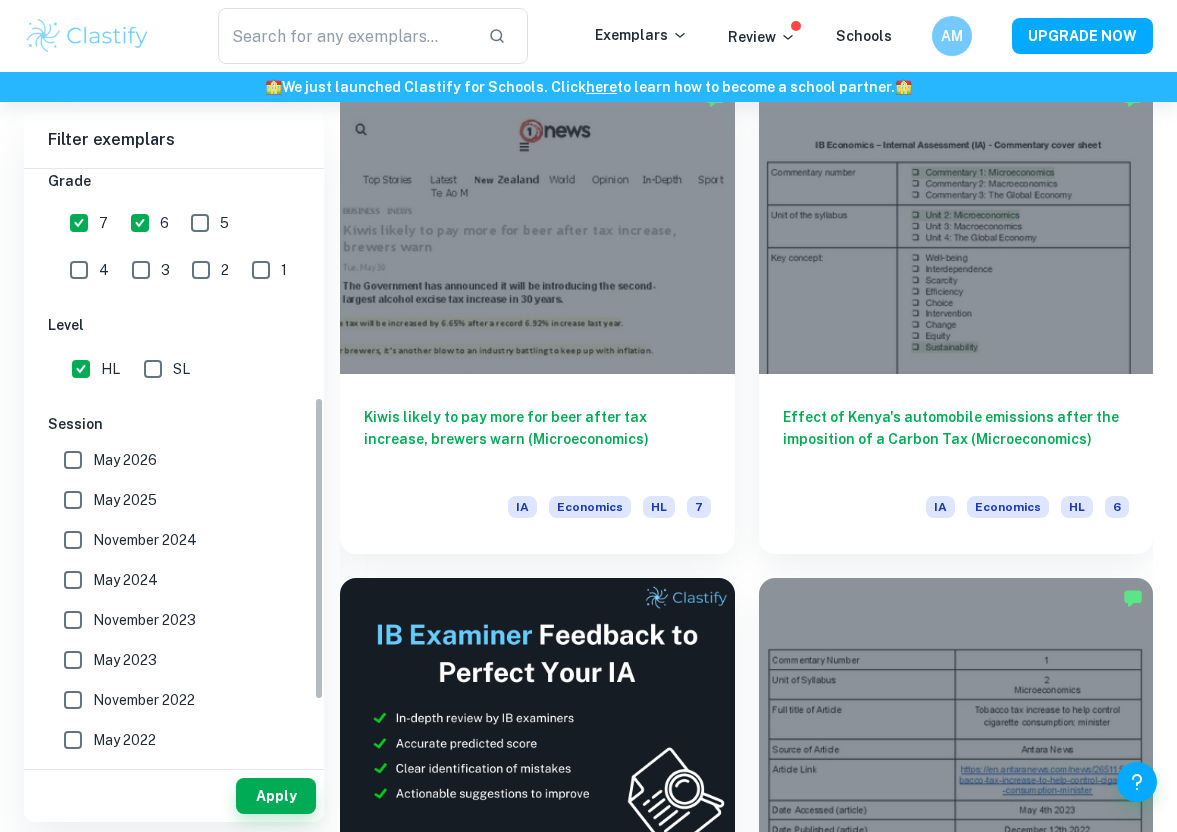 click on "May 2026" at bounding box center (73, 460) 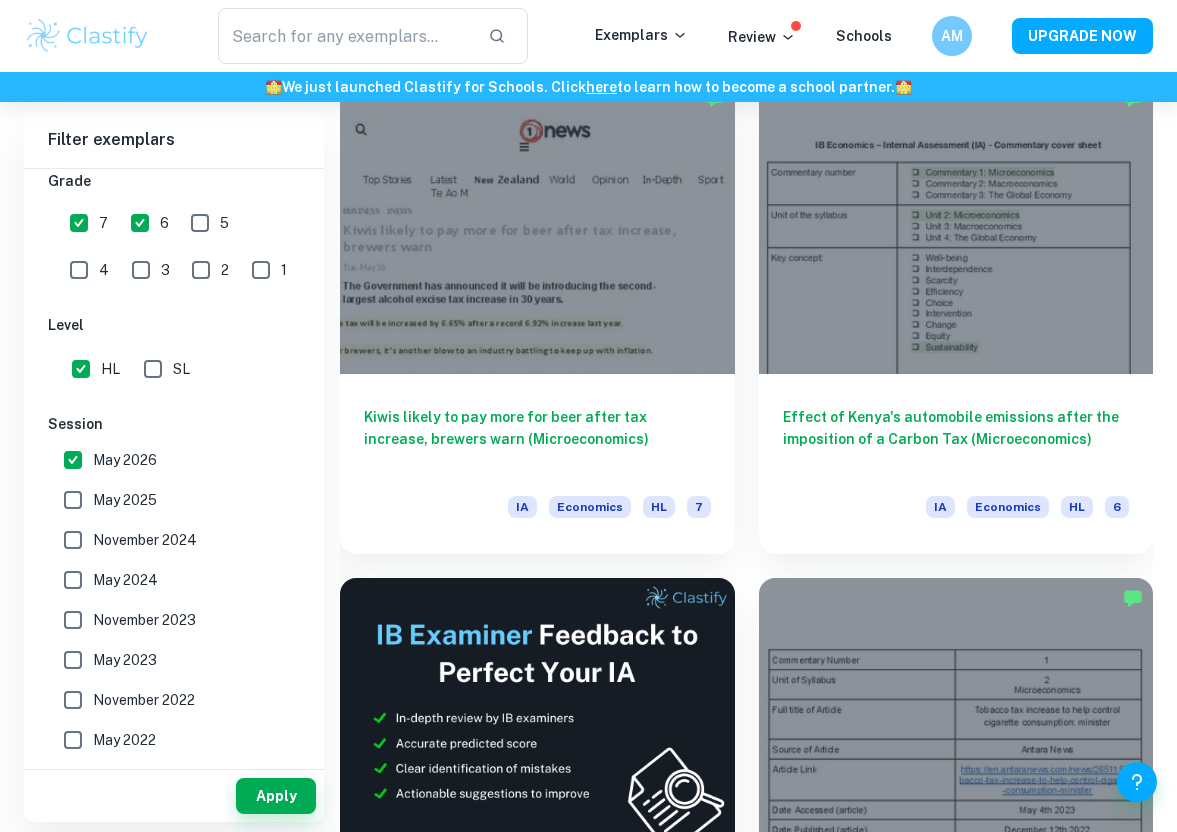 click on "May 2025" at bounding box center (73, 500) 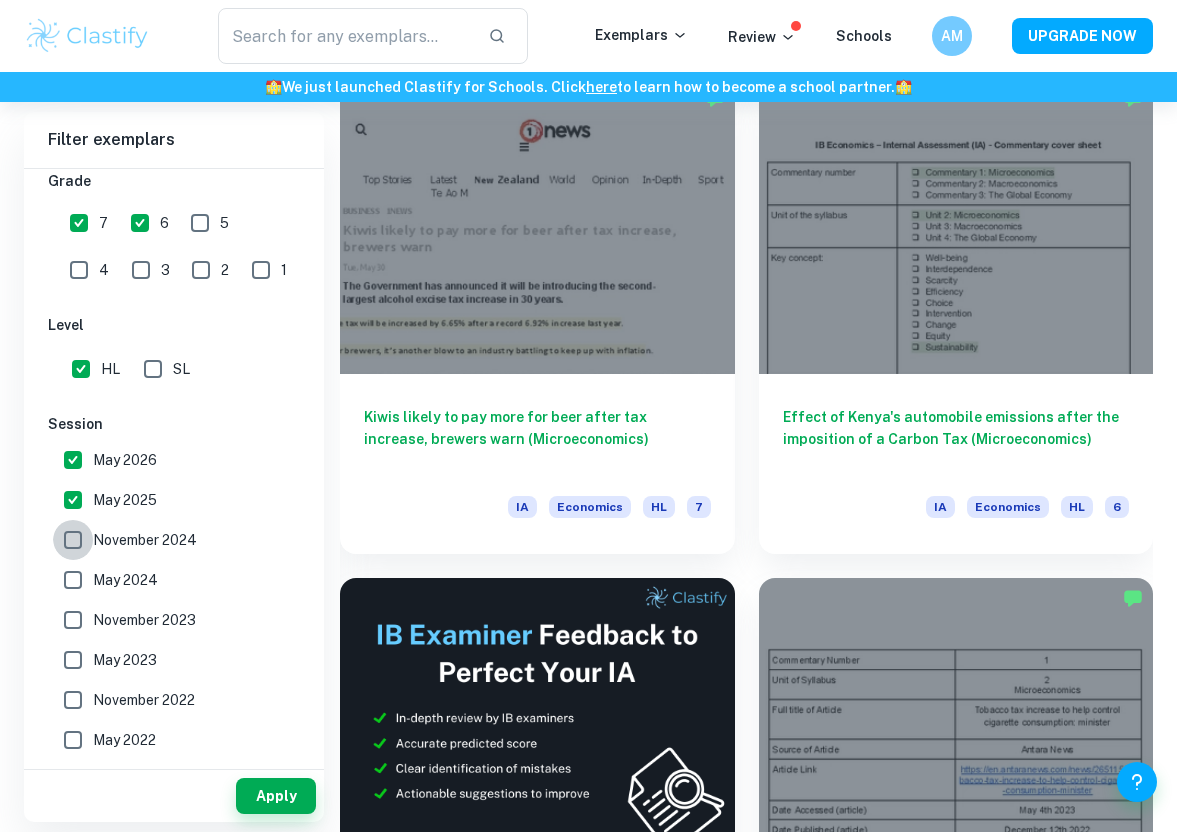 click on "November 2024" at bounding box center [73, 540] 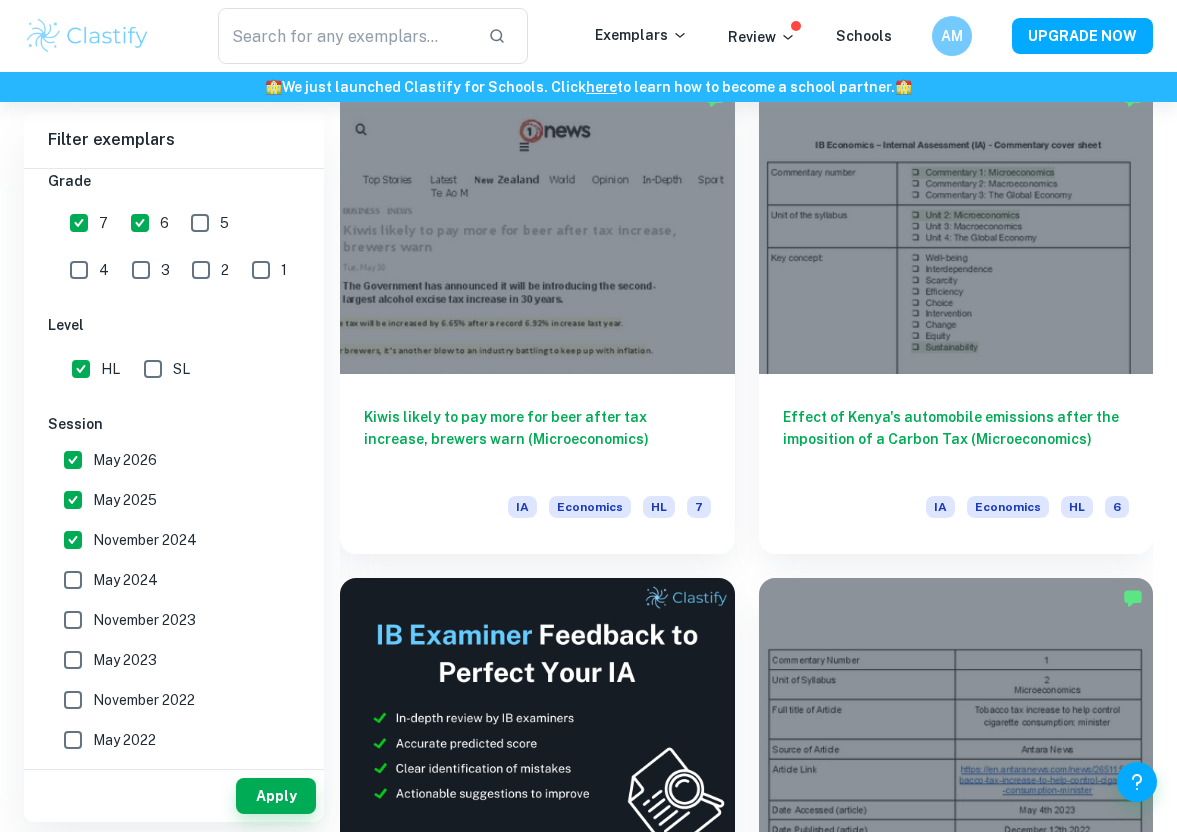click on "May 2024" at bounding box center [73, 580] 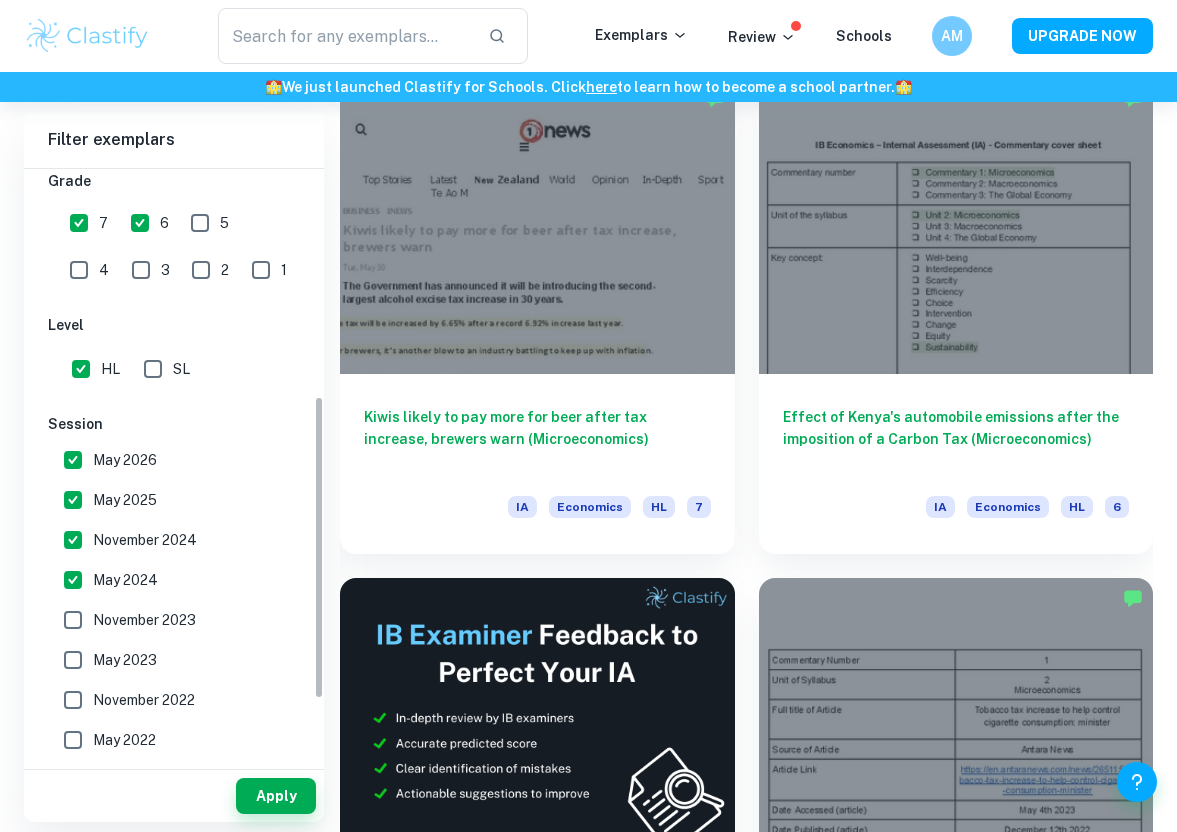 scroll, scrollTop: 0, scrollLeft: 0, axis: both 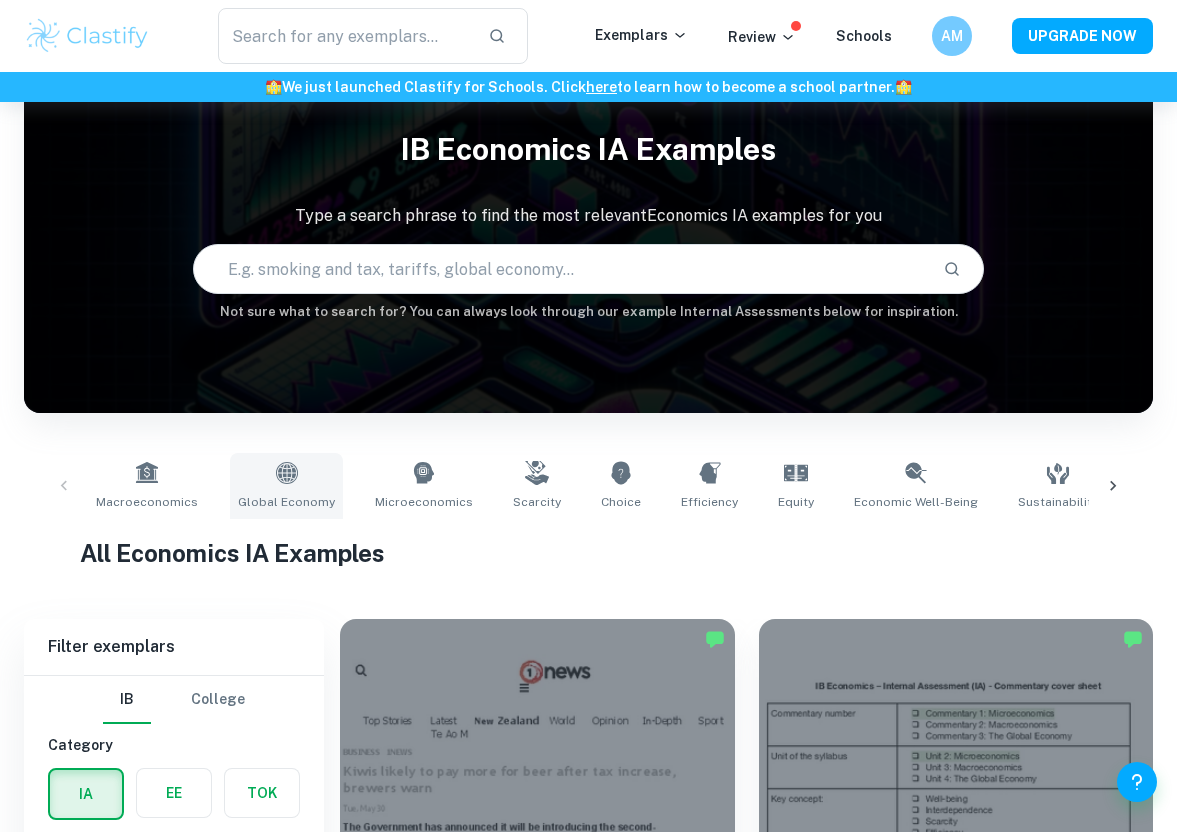 click on "Global Economy" at bounding box center [286, 486] 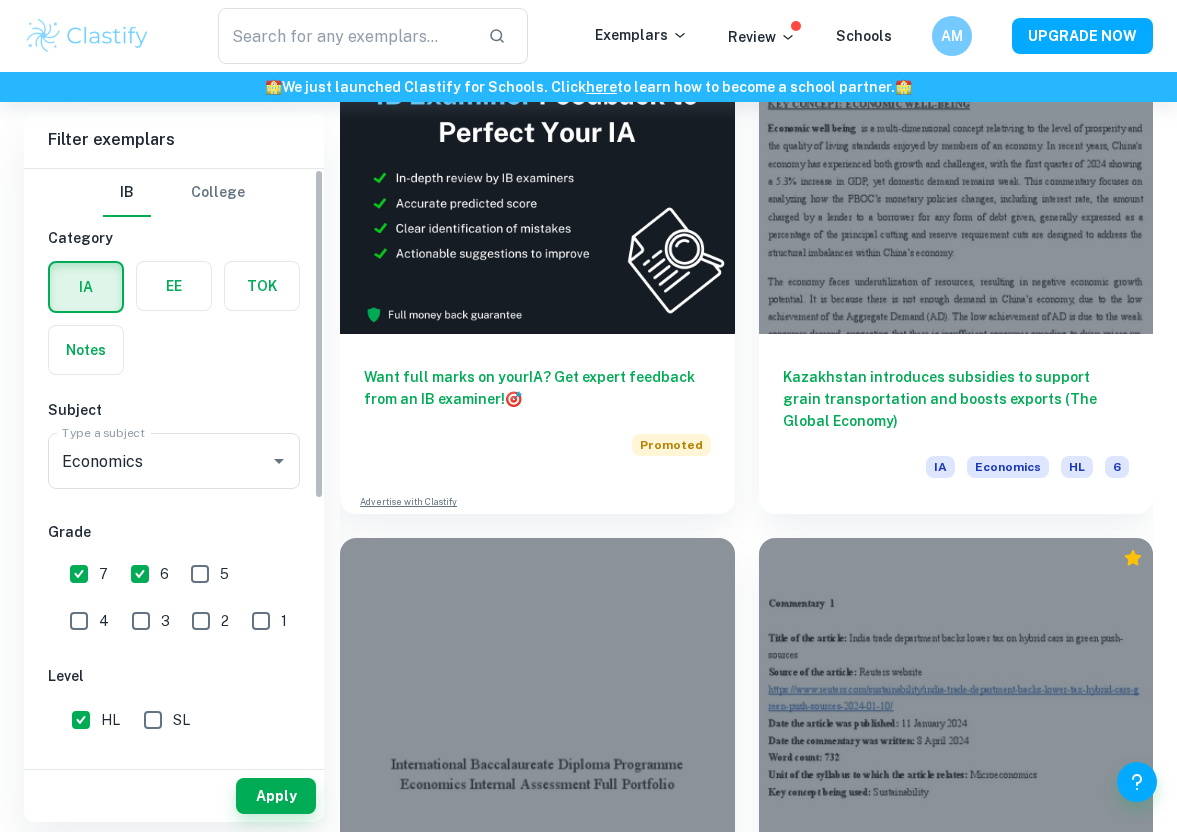 scroll, scrollTop: 1175, scrollLeft: 0, axis: vertical 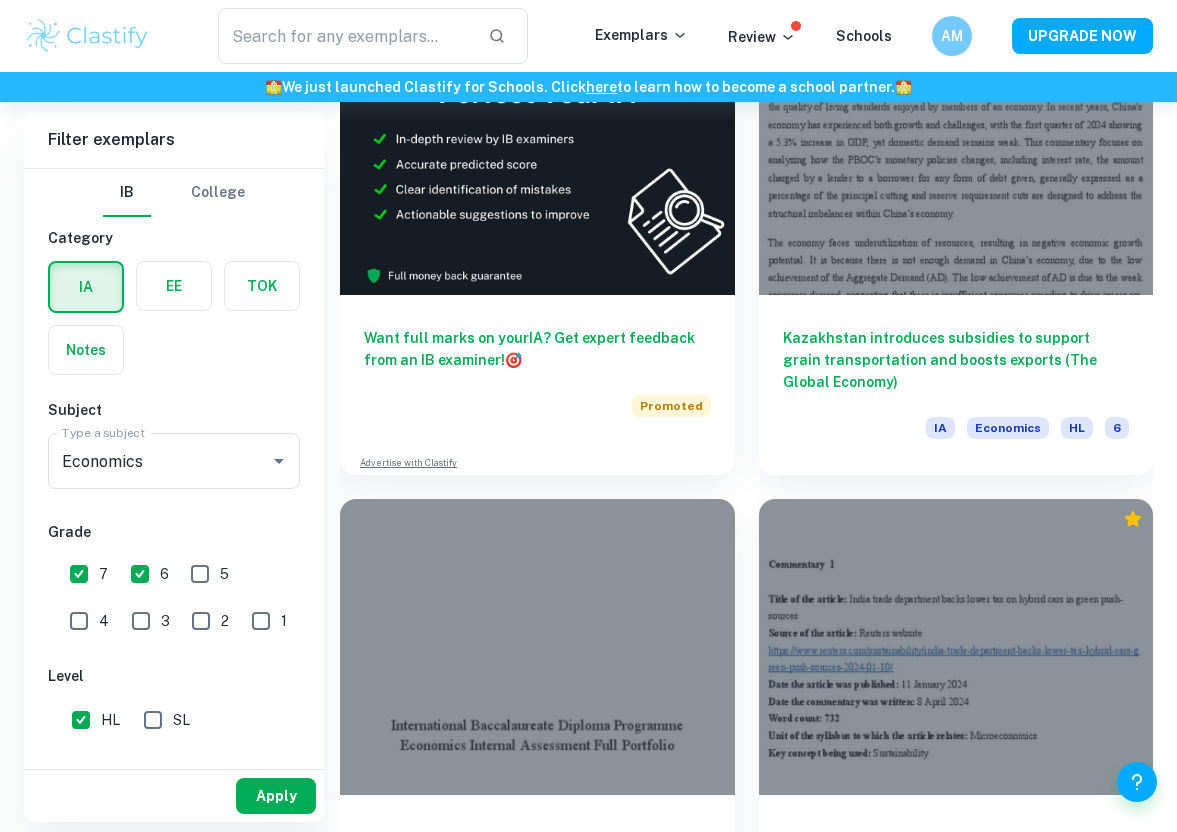 click on "Apply" at bounding box center (276, 796) 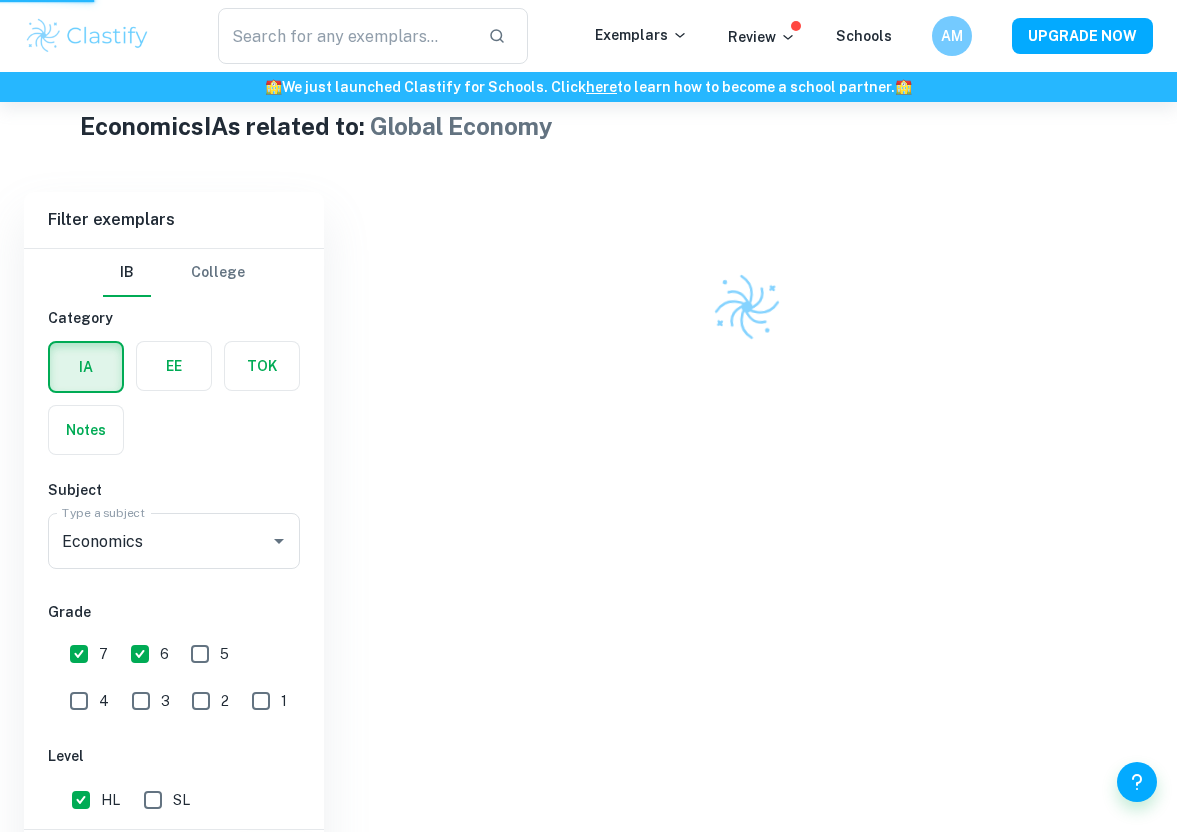 scroll, scrollTop: 412, scrollLeft: 0, axis: vertical 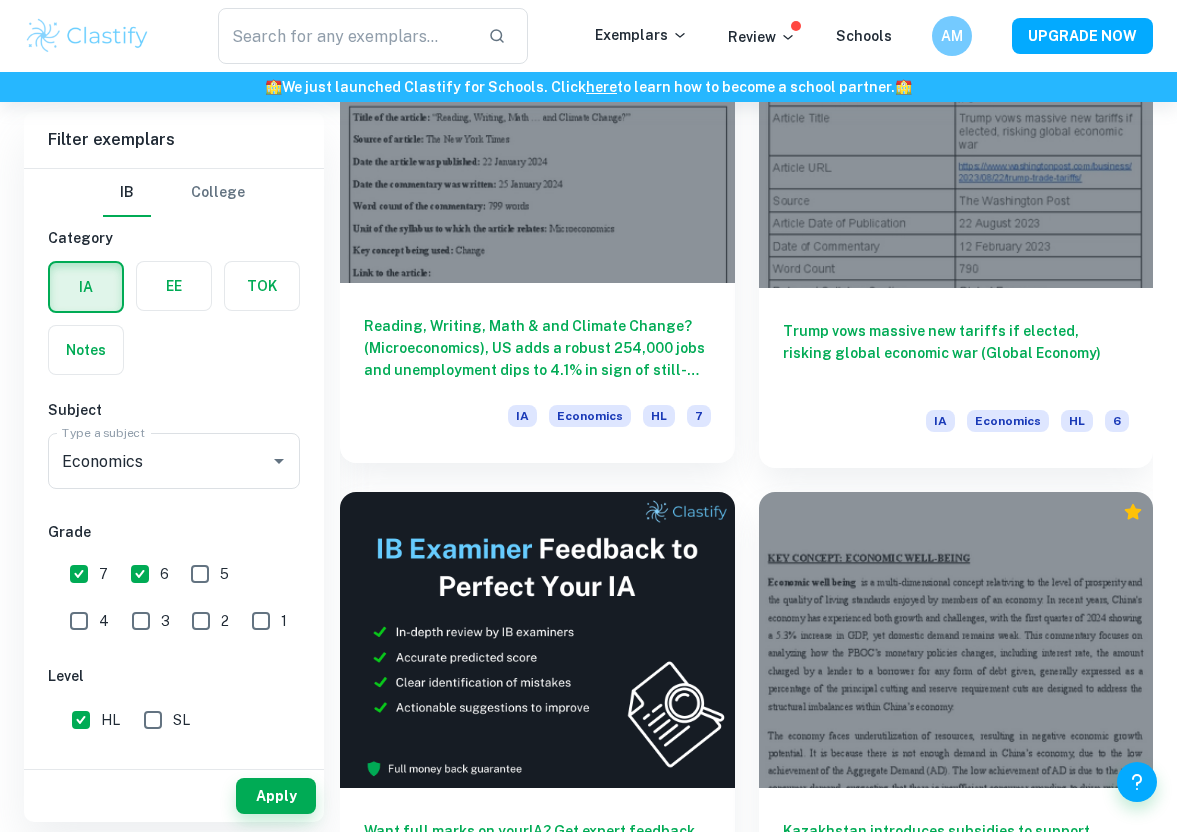 click on "Reading, Writing, Math & and Climate Change? (Microeconomics), US adds a robust 254,000 jobs and unemployment dips to 4.1% in sign of
still-sturdy labor market (Macroeconomics), Exchange rate uncertainty endangers Japan's economic stability (The Global Economy)" at bounding box center [537, 348] 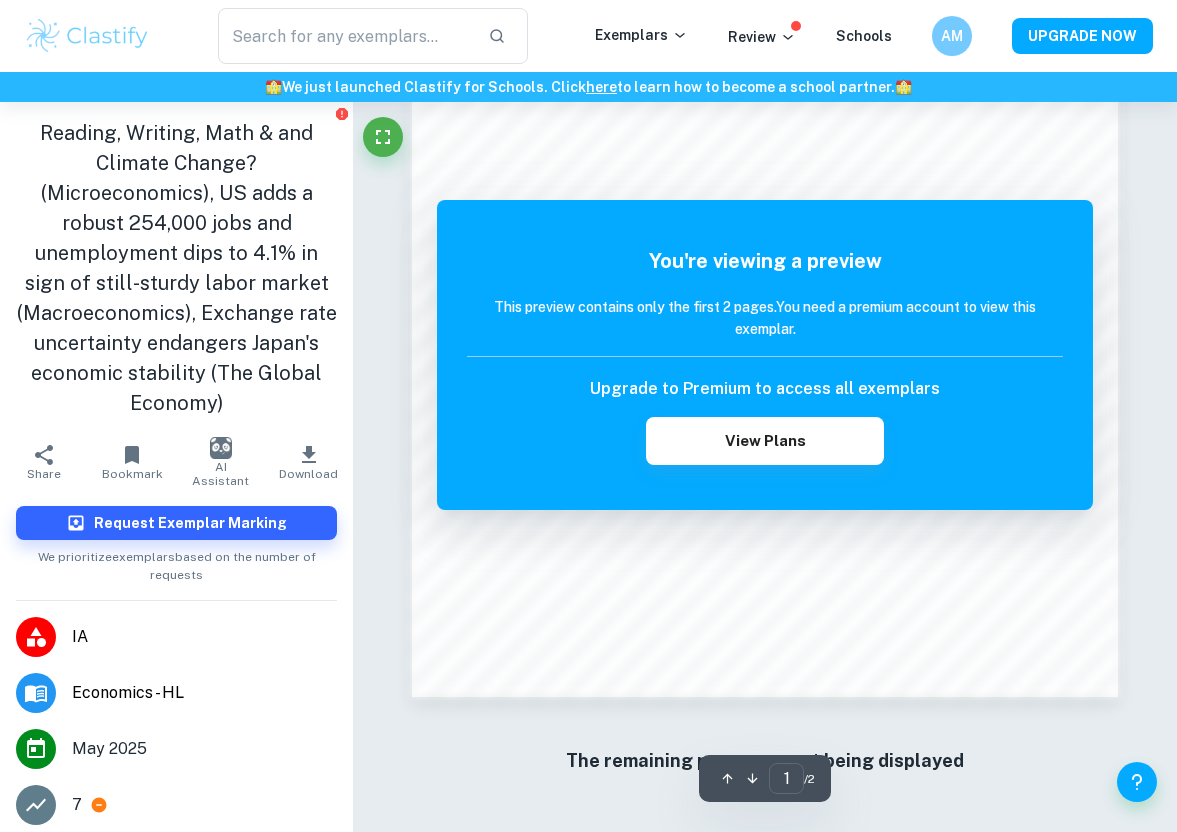 scroll, scrollTop: 1264, scrollLeft: 0, axis: vertical 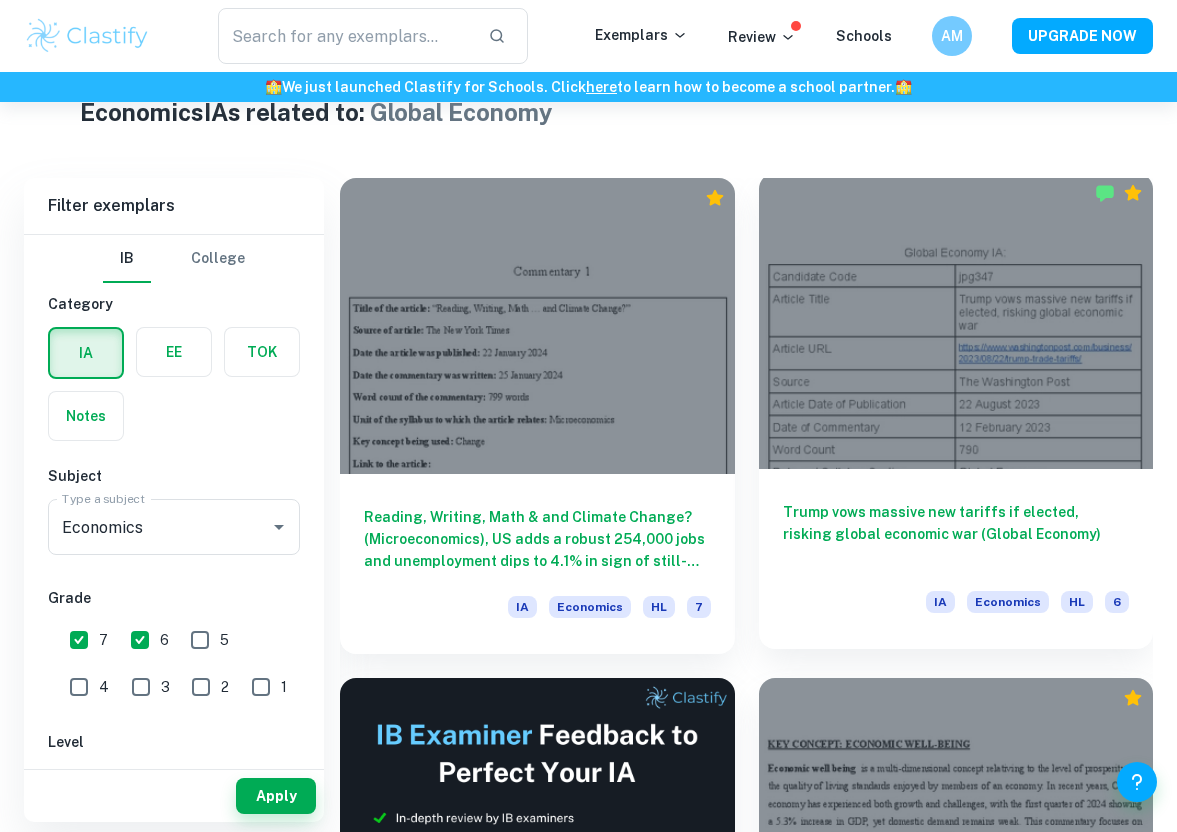 click at bounding box center (956, 321) 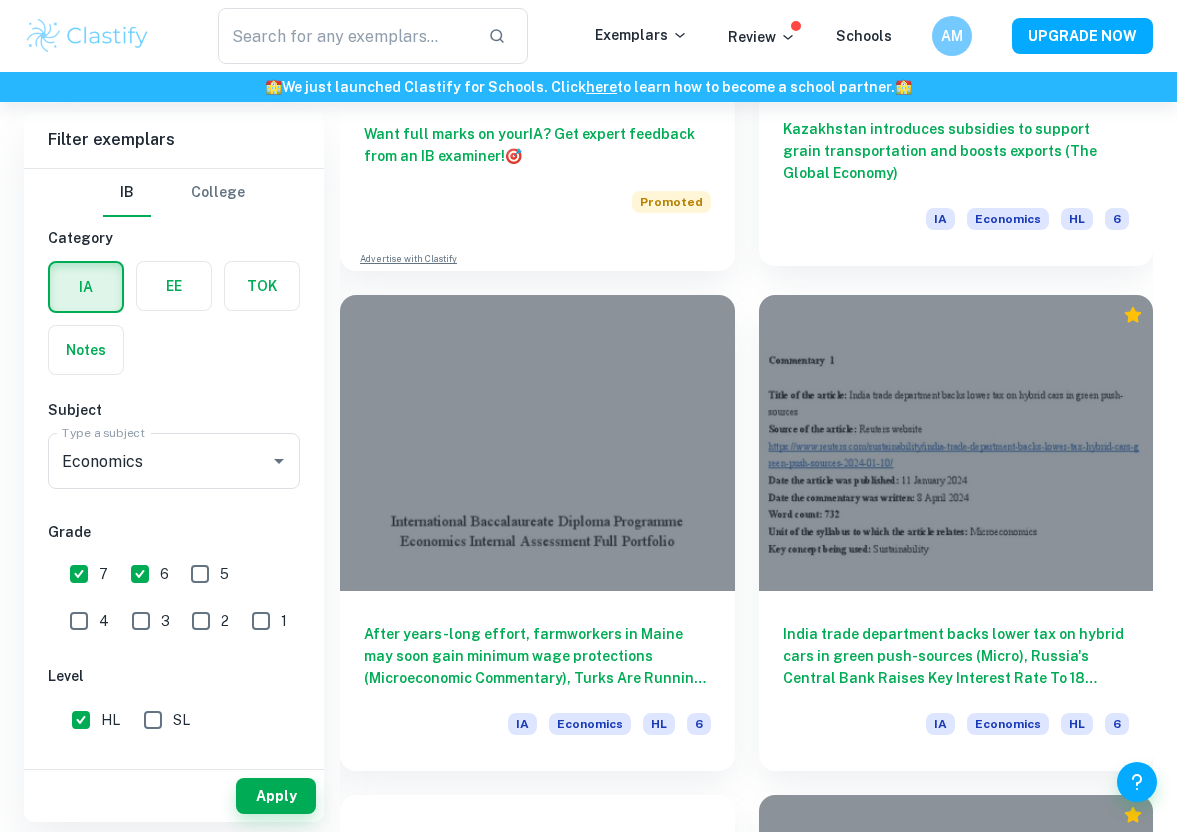 scroll, scrollTop: 1392, scrollLeft: 0, axis: vertical 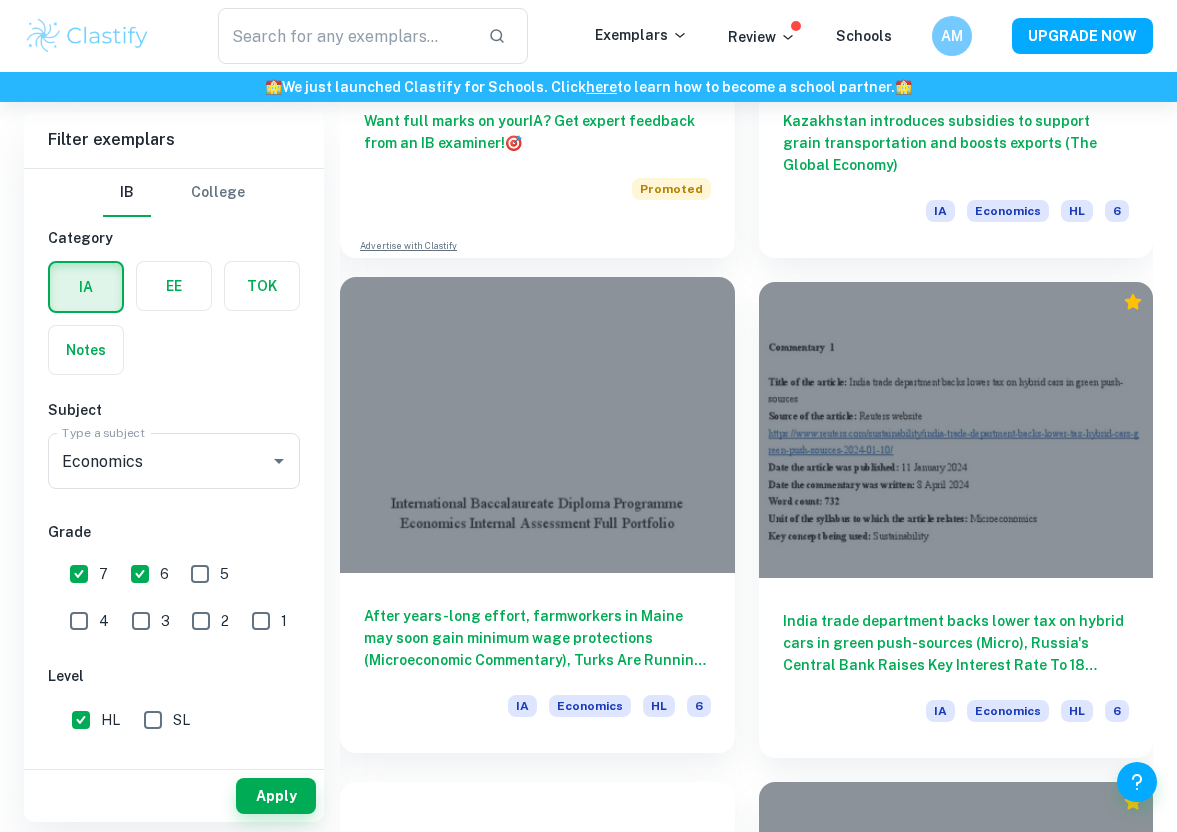 click on "After years-long effort, farmworkers in Maine may soon gain minimum wage protections (Microeconomic Commentary), Turks Are Running Out of Cash—and Patience Erdogan’s economic gambles created an inflation mess (Macroeconomic Commentary), New Zealand Finalizes Historic Trade Deal with Costa Rica, Iceland, and Switzerland to Eliminate Tariffs on Sustainable Goods (World Trade Commentary)" at bounding box center (537, 638) 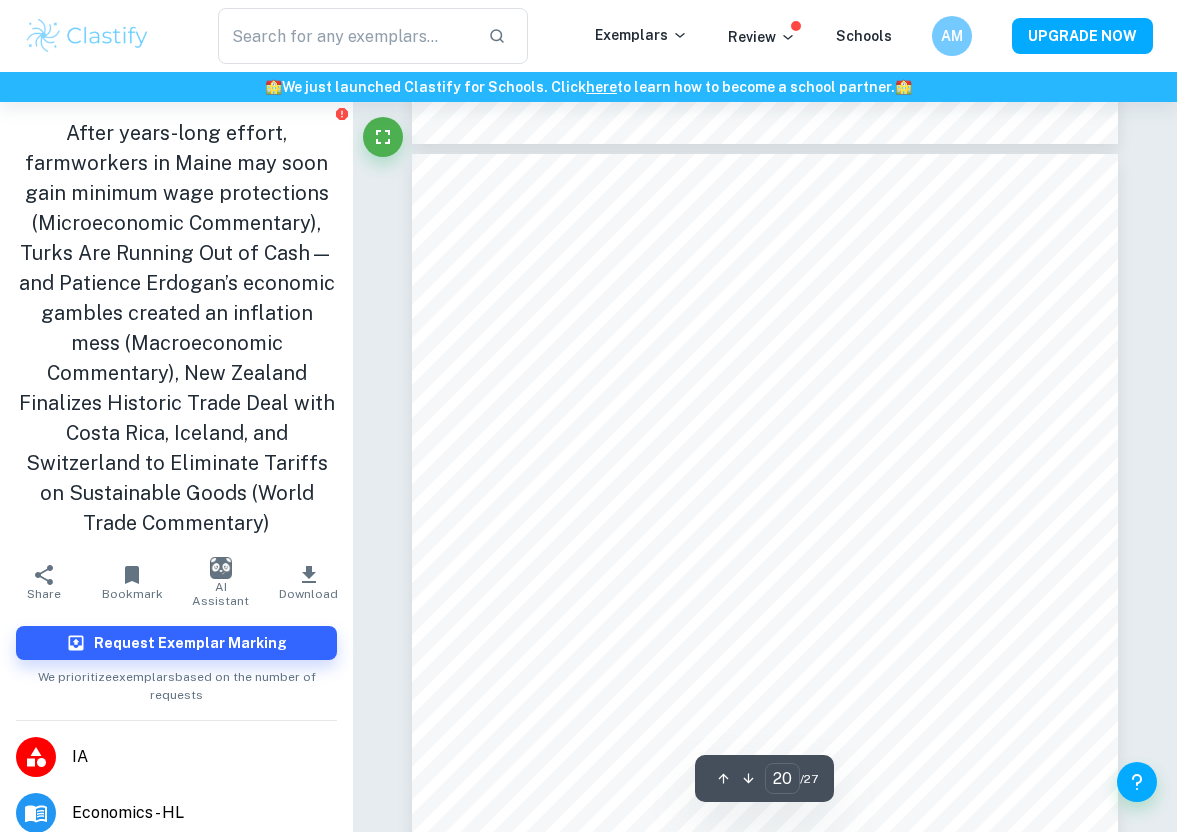 scroll, scrollTop: 19564, scrollLeft: 0, axis: vertical 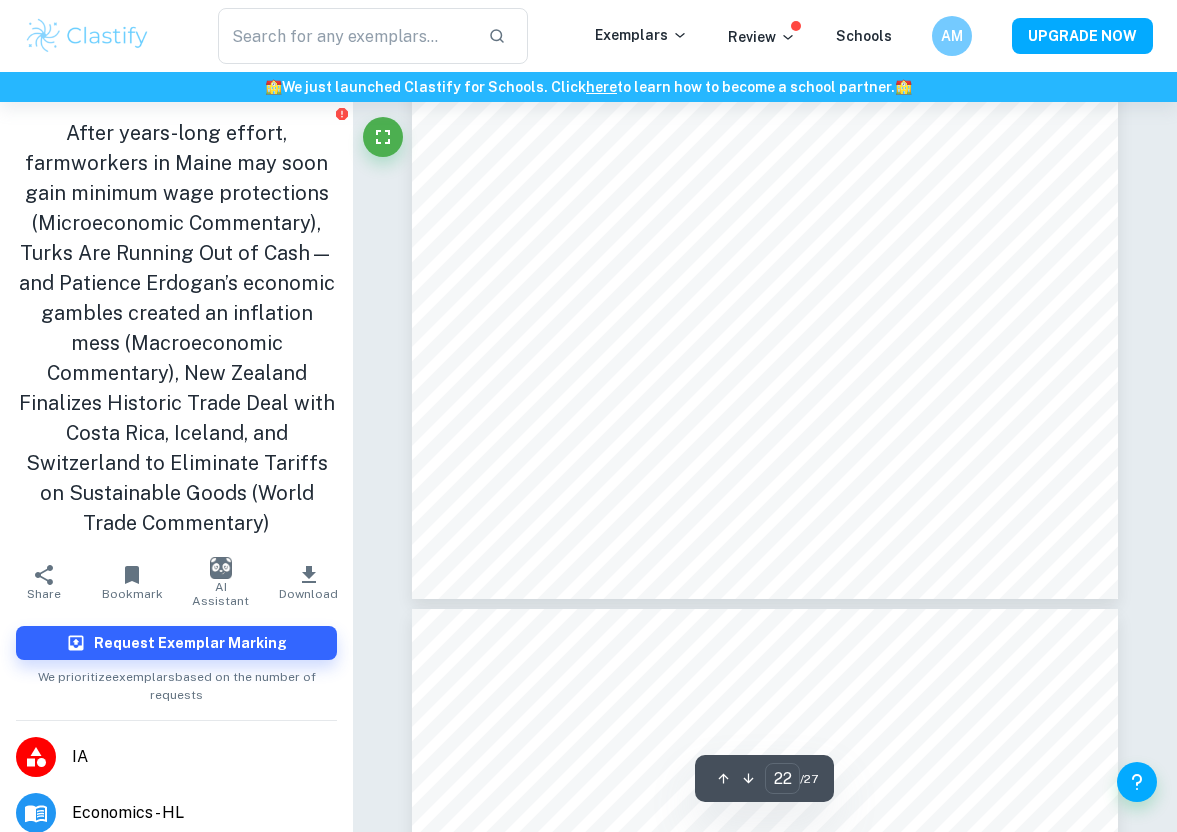 type on "23" 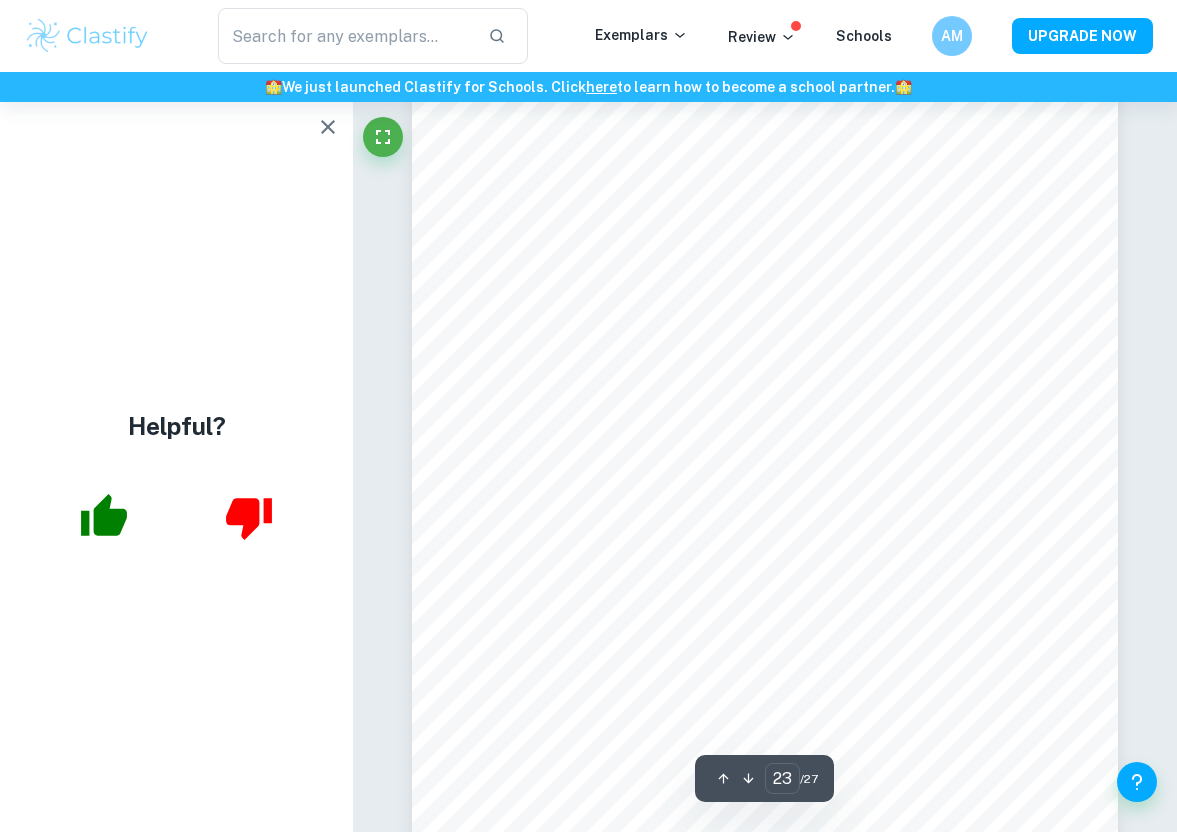 scroll, scrollTop: 22892, scrollLeft: 0, axis: vertical 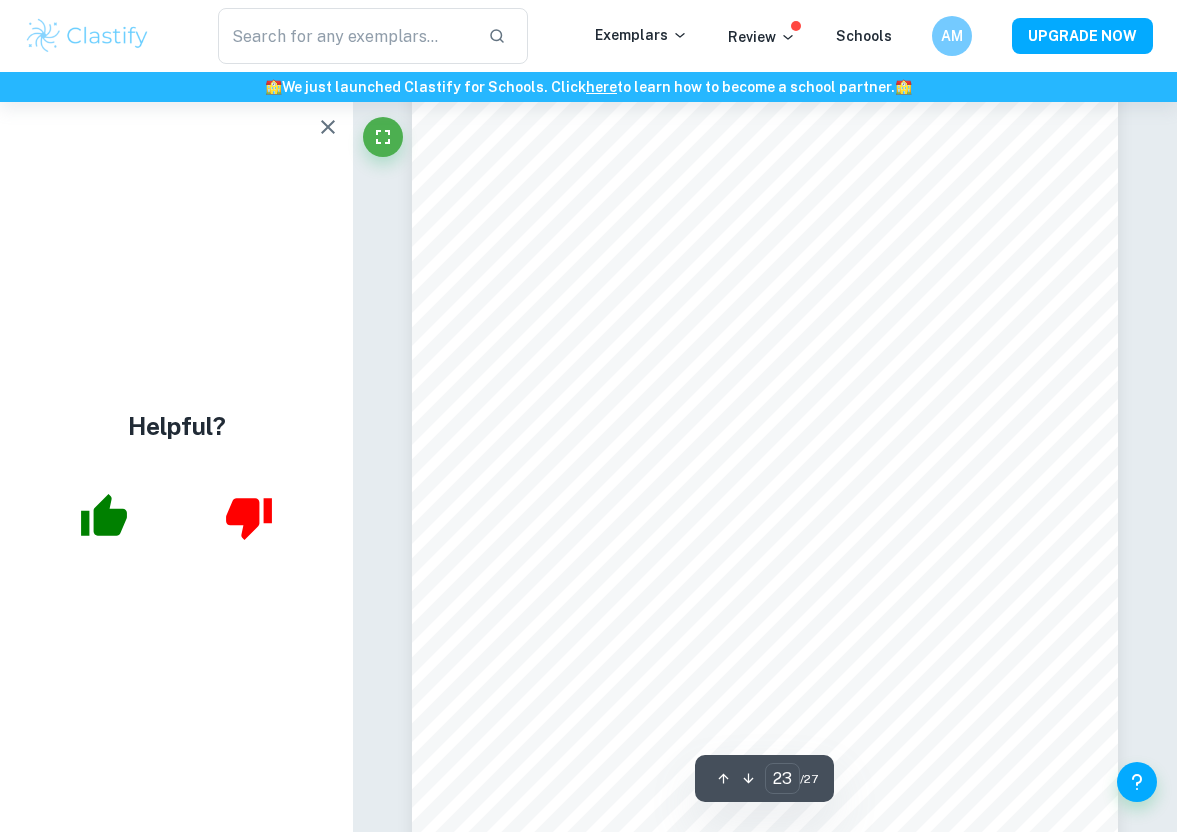 click 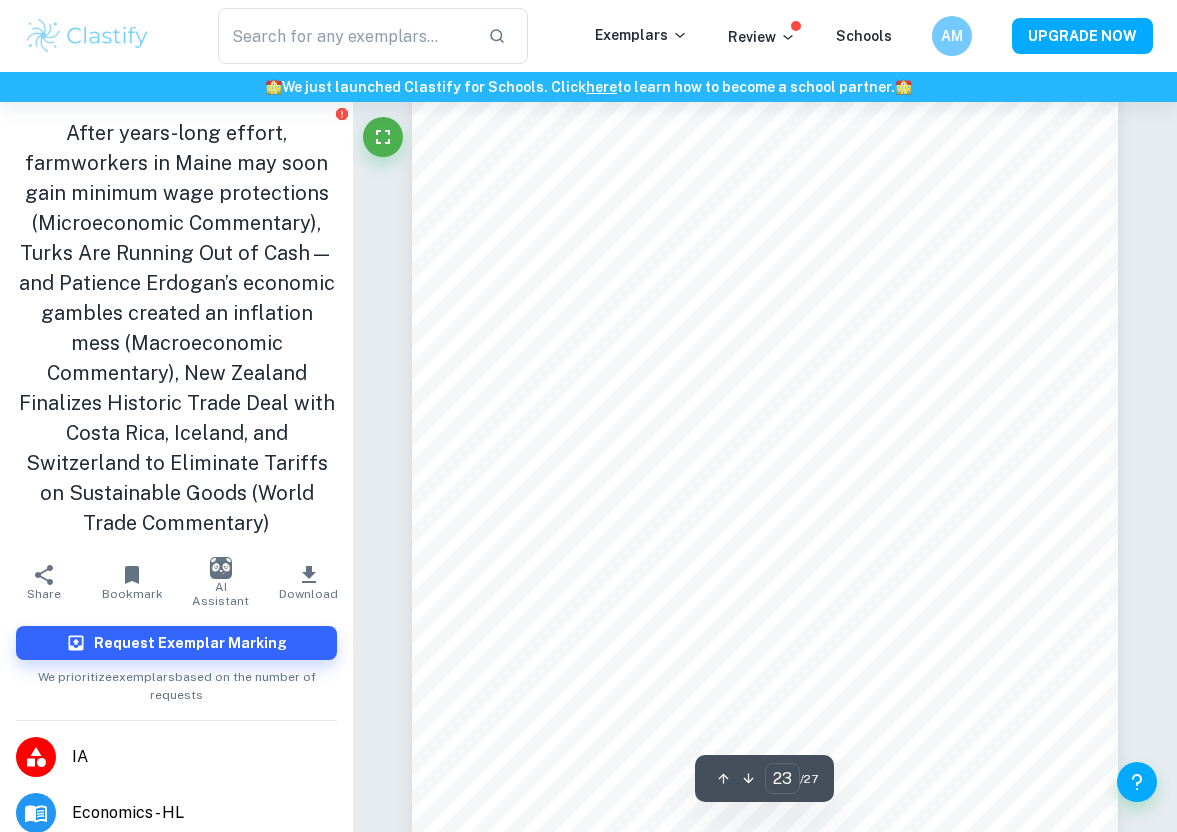 scroll, scrollTop: 22781, scrollLeft: 0, axis: vertical 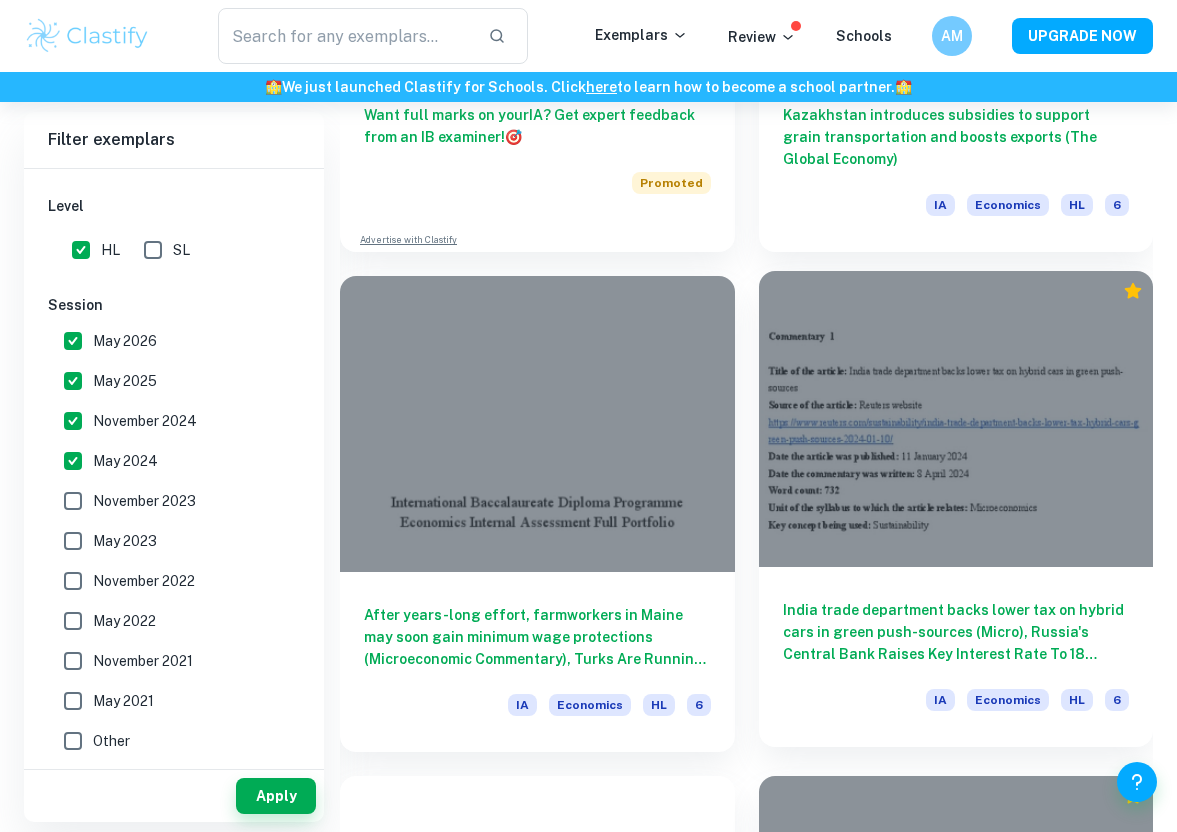 click at bounding box center (956, 419) 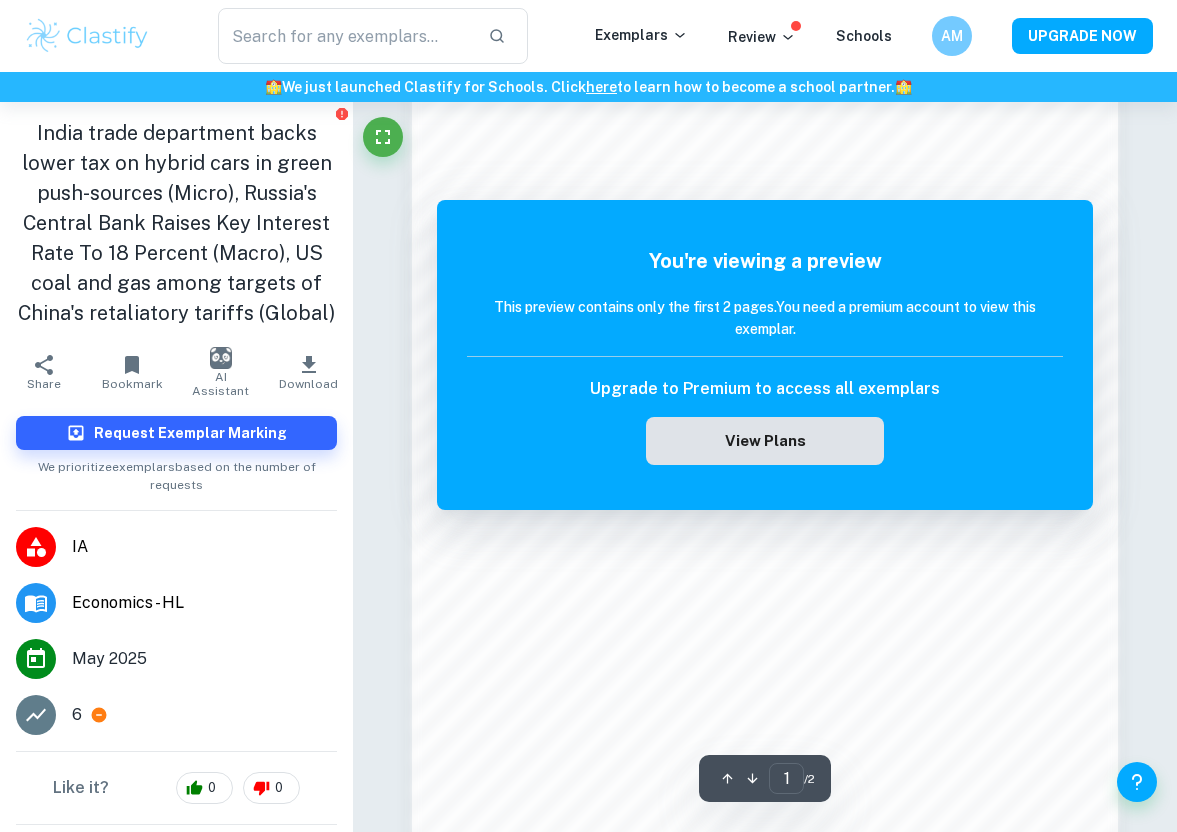 scroll, scrollTop: 1432, scrollLeft: 0, axis: vertical 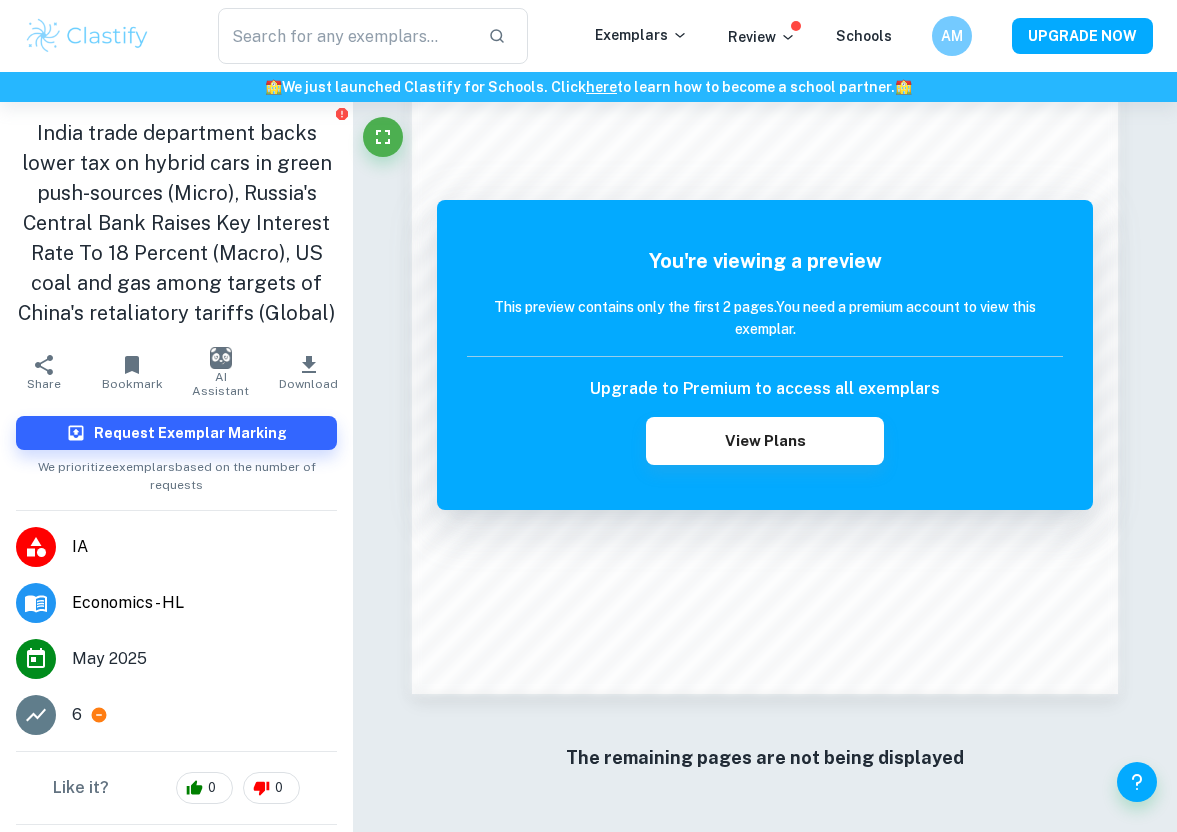 click at bounding box center [221, 358] 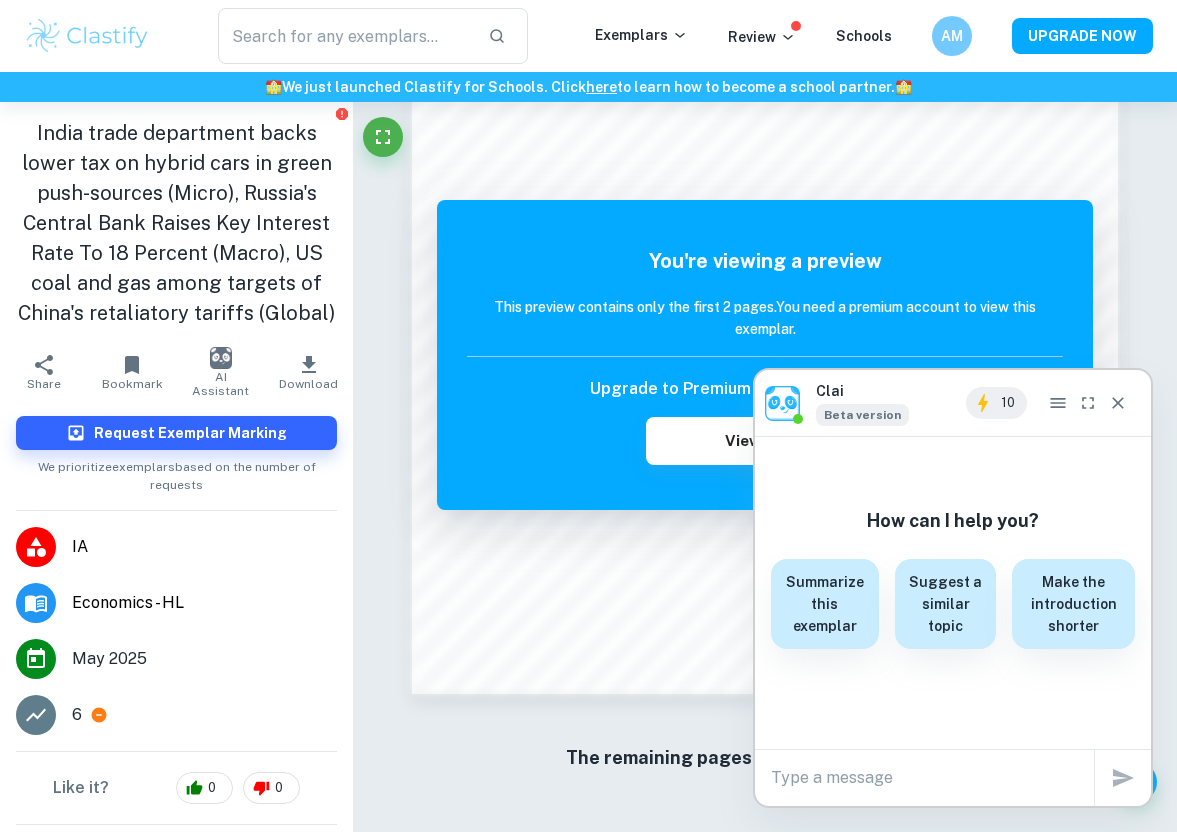 click on "Download" at bounding box center (309, 372) 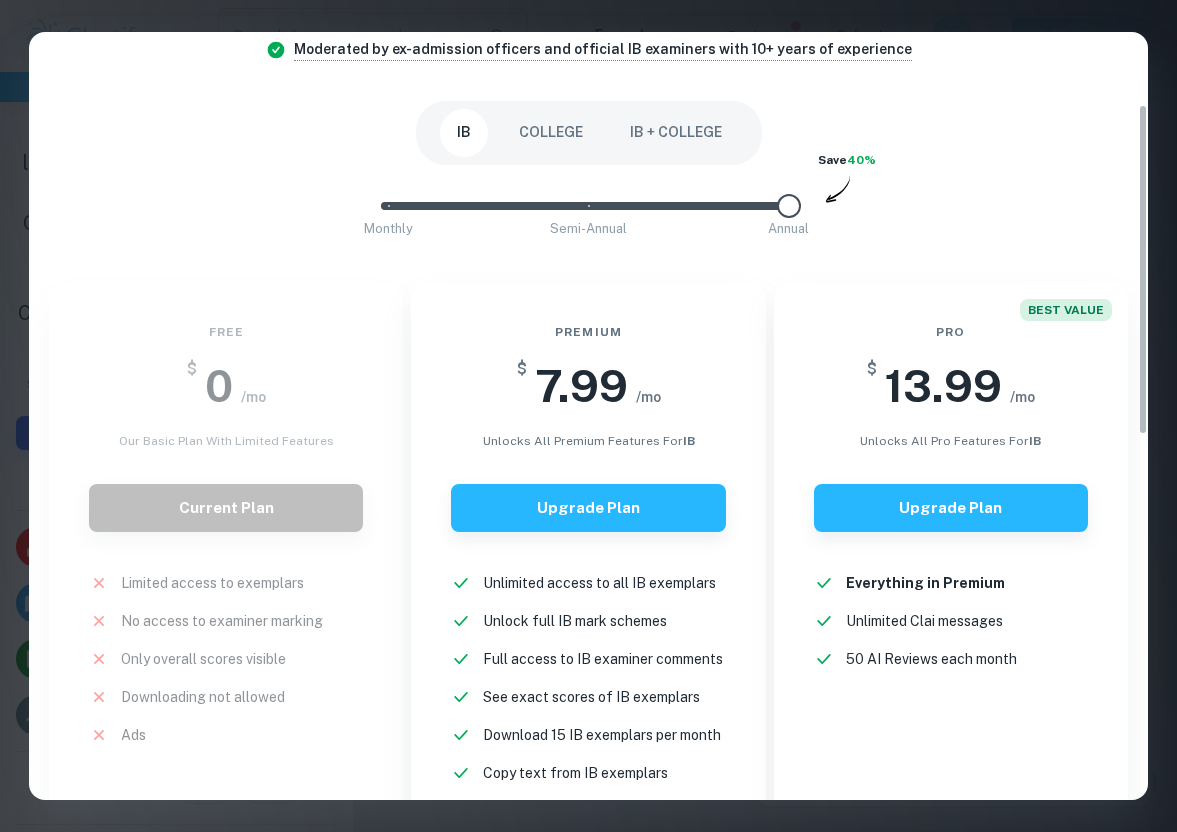 scroll, scrollTop: 0, scrollLeft: 0, axis: both 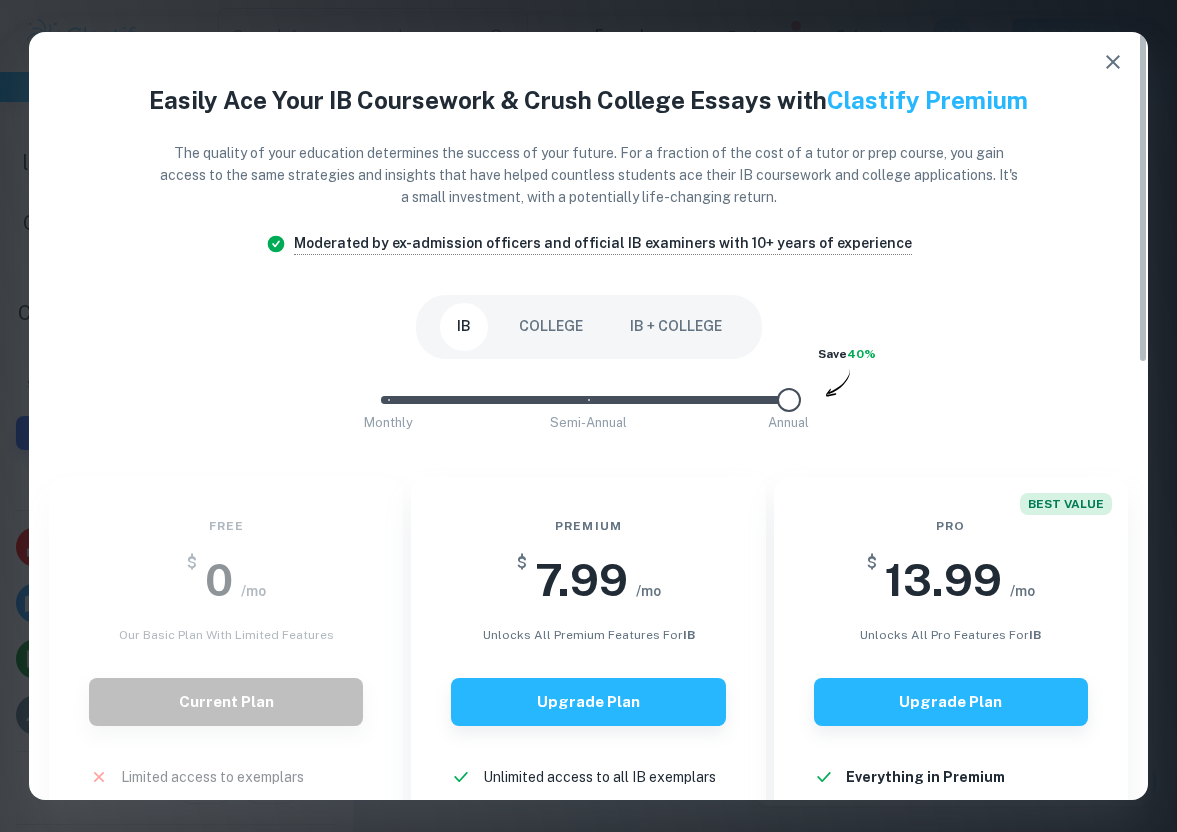 click 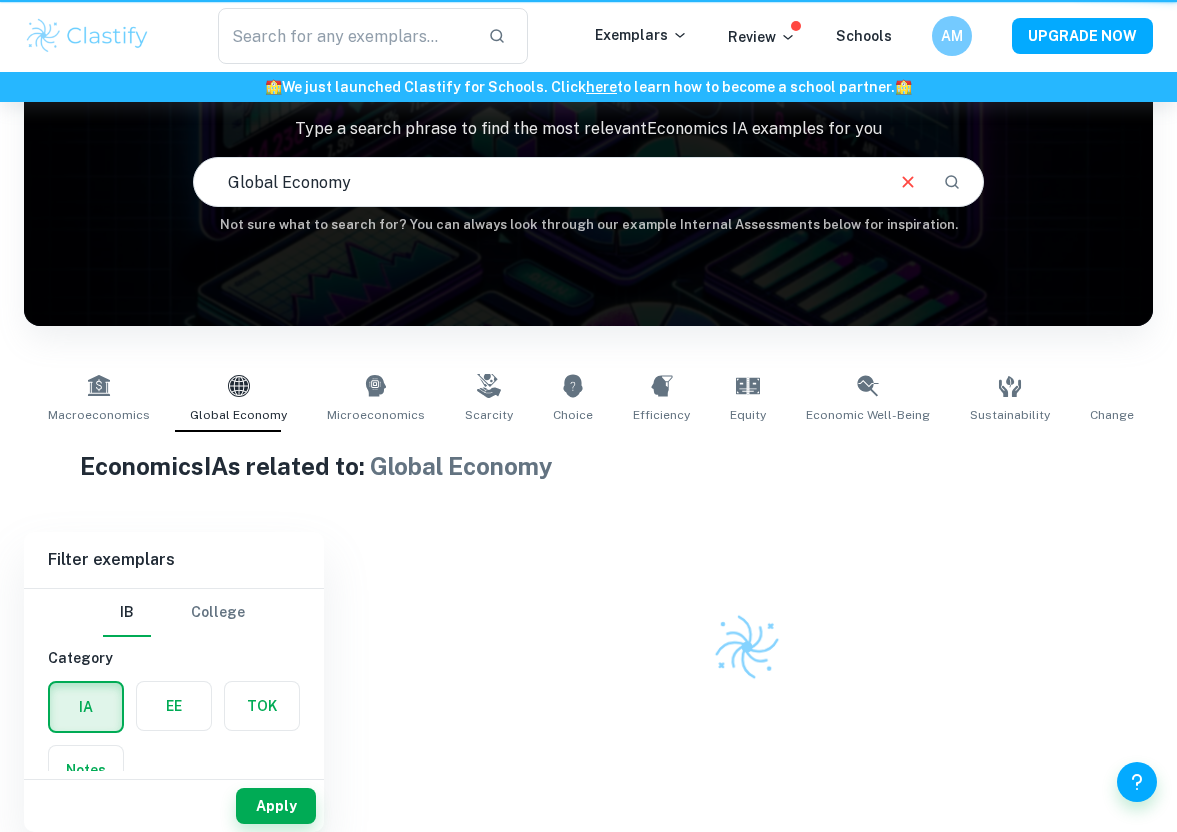 scroll, scrollTop: 142, scrollLeft: 0, axis: vertical 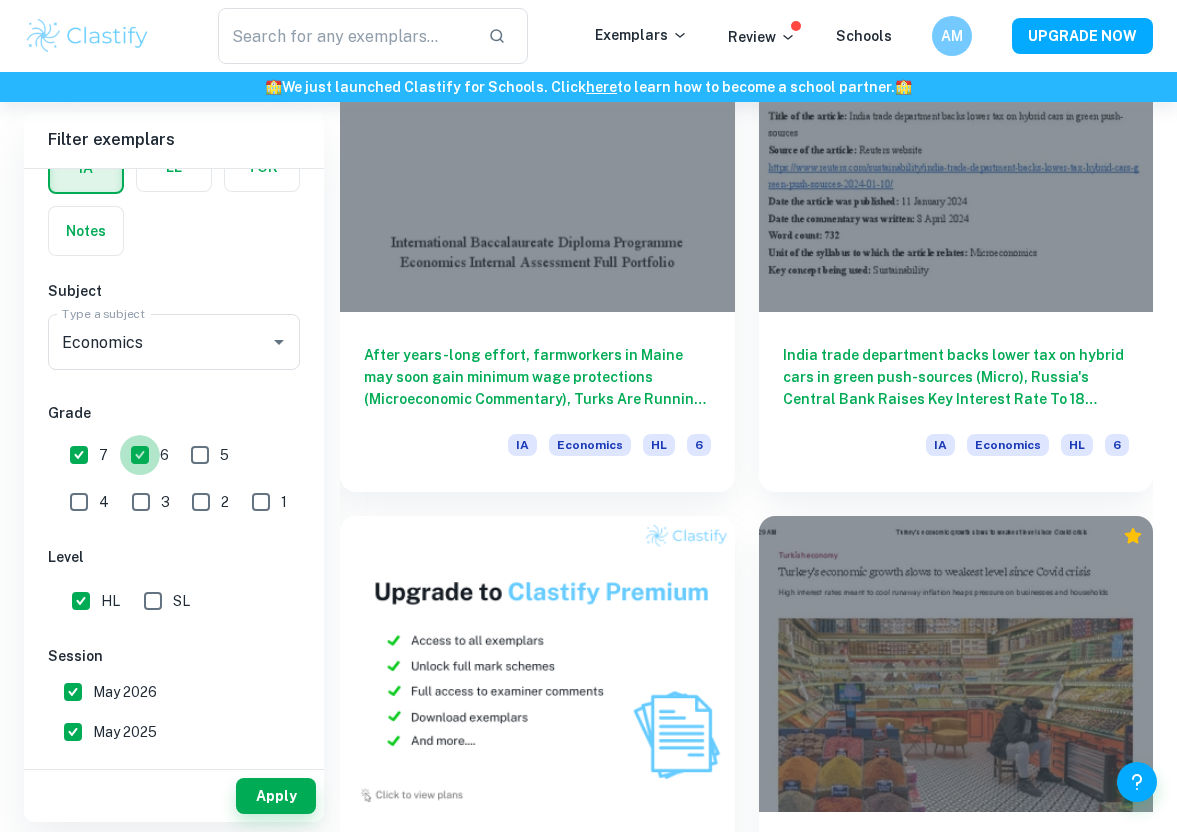 click on "6" at bounding box center (140, 455) 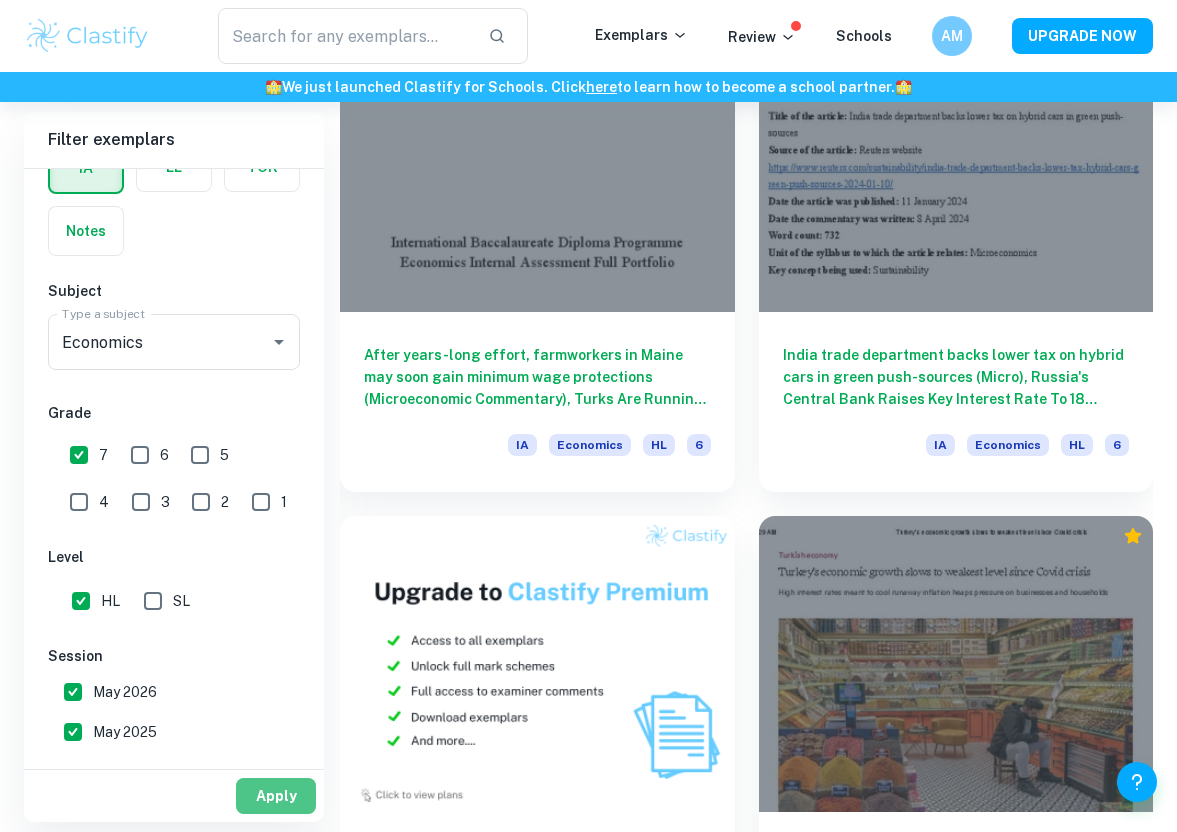 click on "Apply" at bounding box center [276, 796] 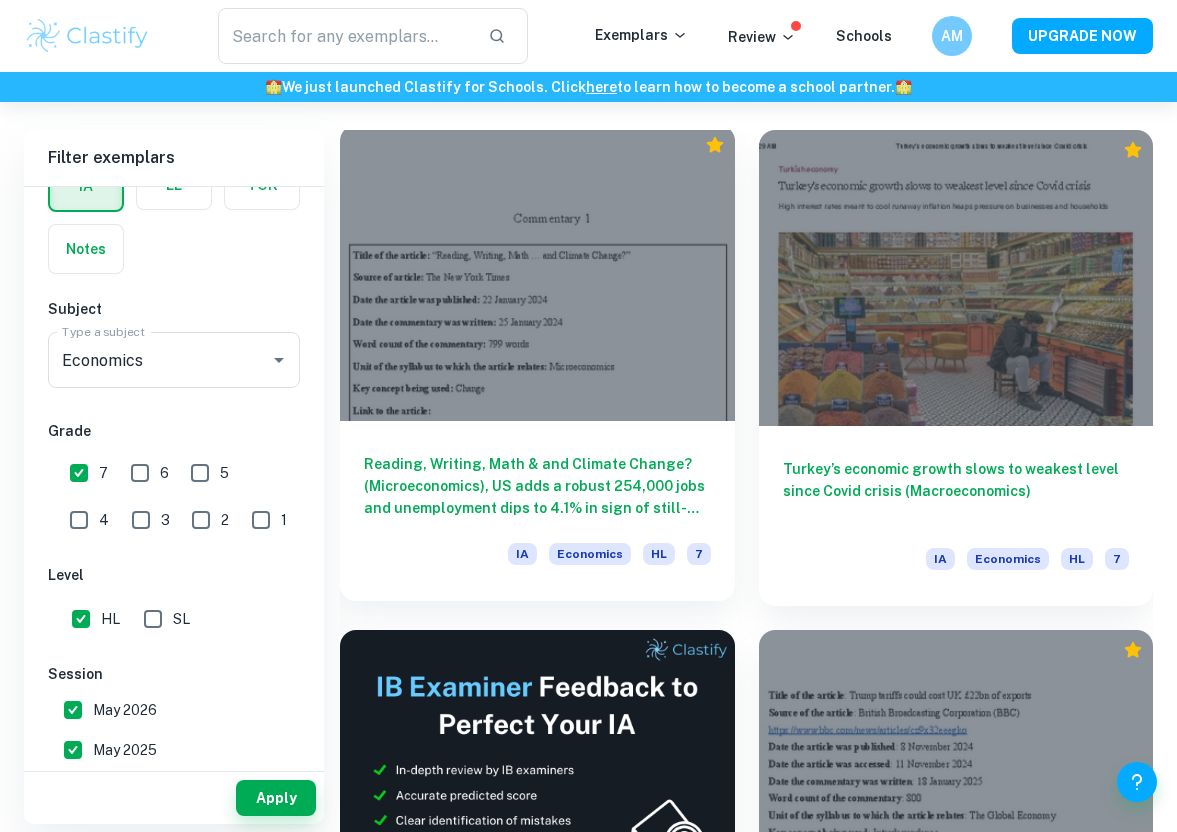 scroll, scrollTop: 547, scrollLeft: 0, axis: vertical 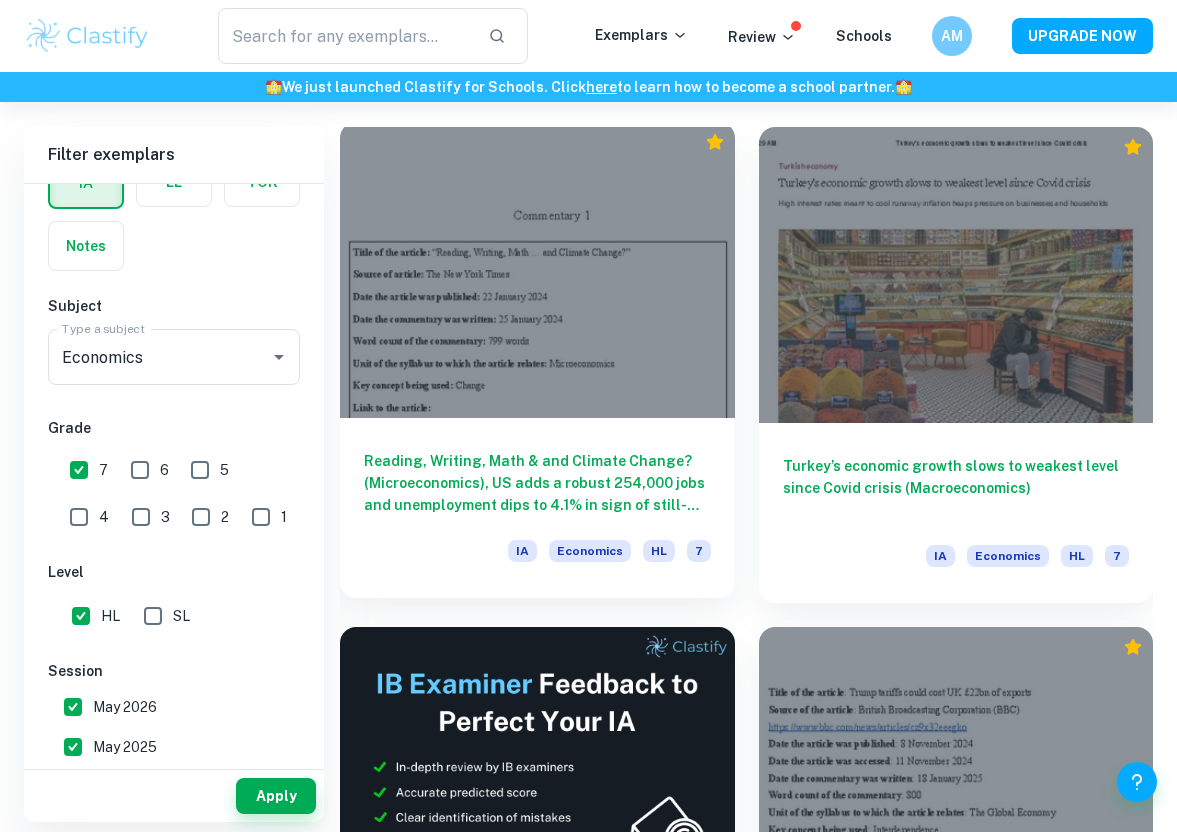 click on "Reading, Writing, Math & and Climate Change? (Microeconomics), US adds a robust 254,000 jobs and unemployment dips to 4.1% in sign of
still-sturdy labor market (Macroeconomics), Exchange rate uncertainty endangers Japan's economic stability (The Global Economy)" at bounding box center [537, 483] 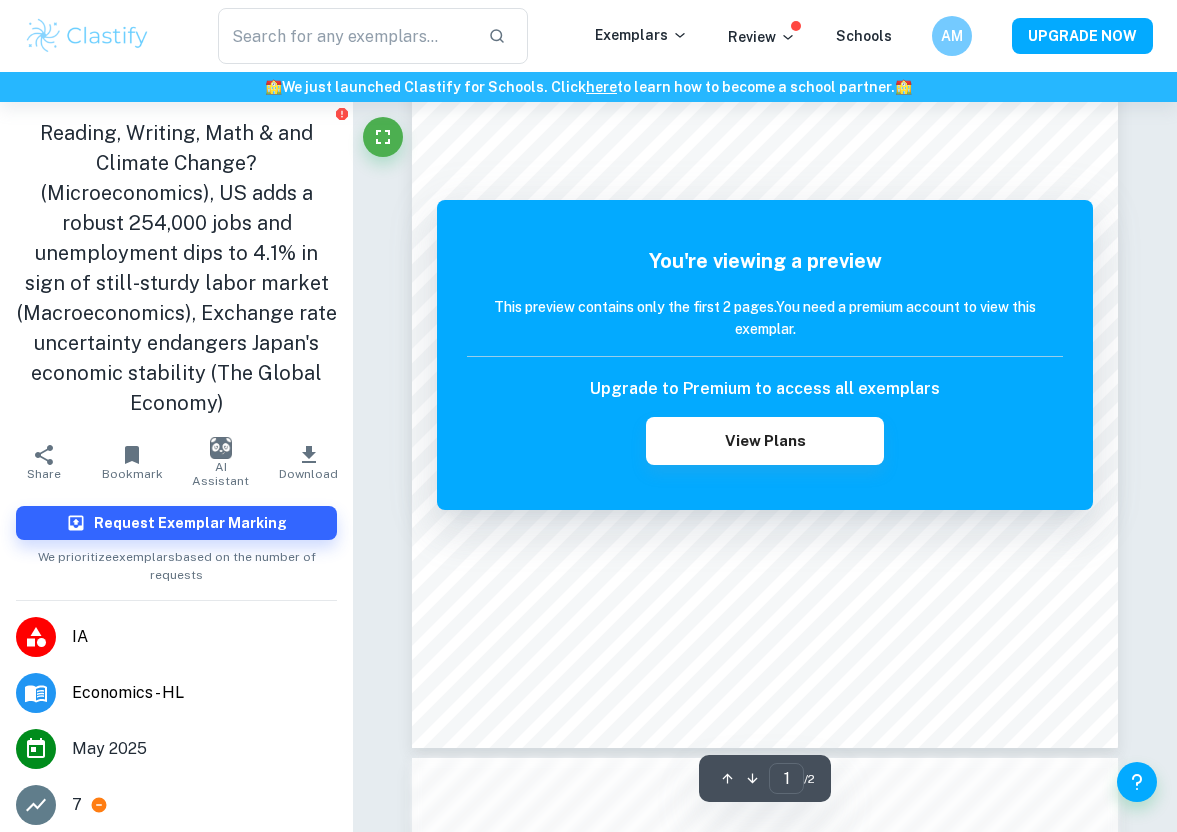 scroll, scrollTop: 323, scrollLeft: 0, axis: vertical 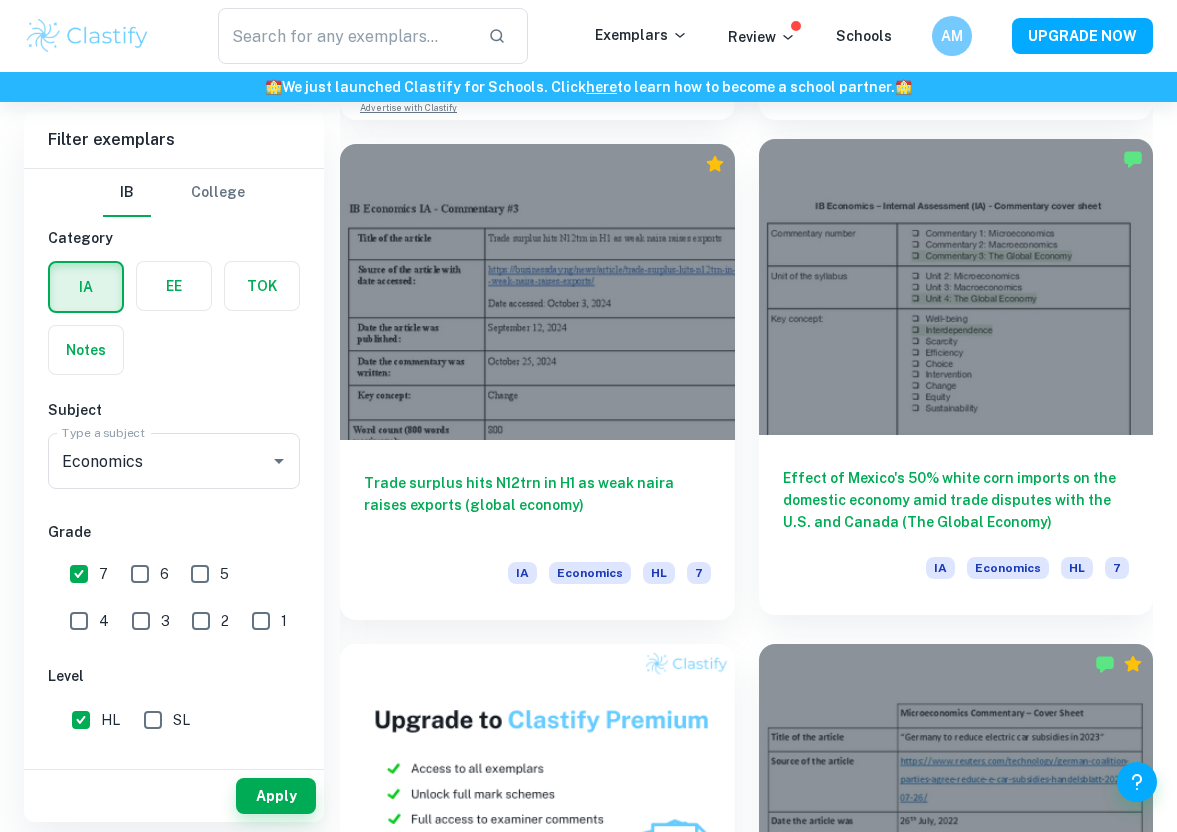 click on "Effect of Mexico's 50% white corn imports on the domestic economy amid trade disputes with the U.S. and Canada (The Global Economy) IA Economics HL 7" at bounding box center [956, 525] 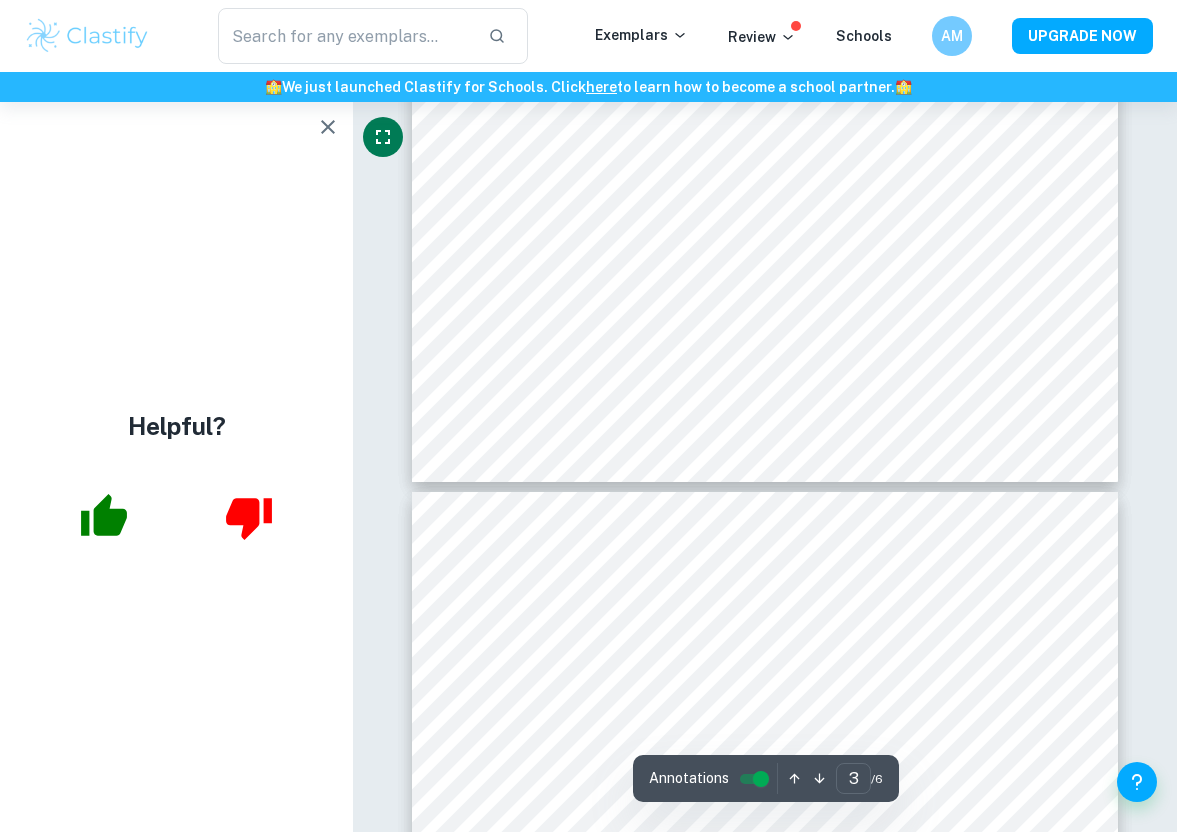 scroll, scrollTop: 2659, scrollLeft: 0, axis: vertical 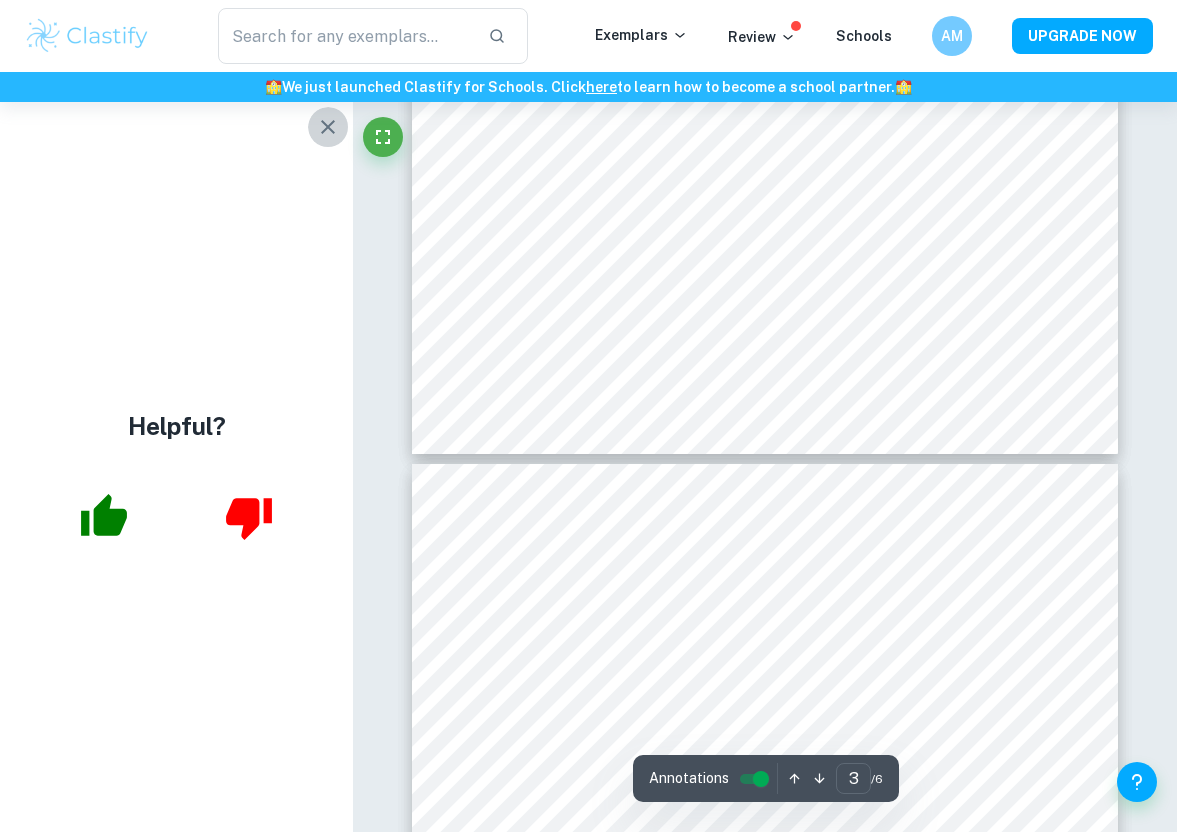 click 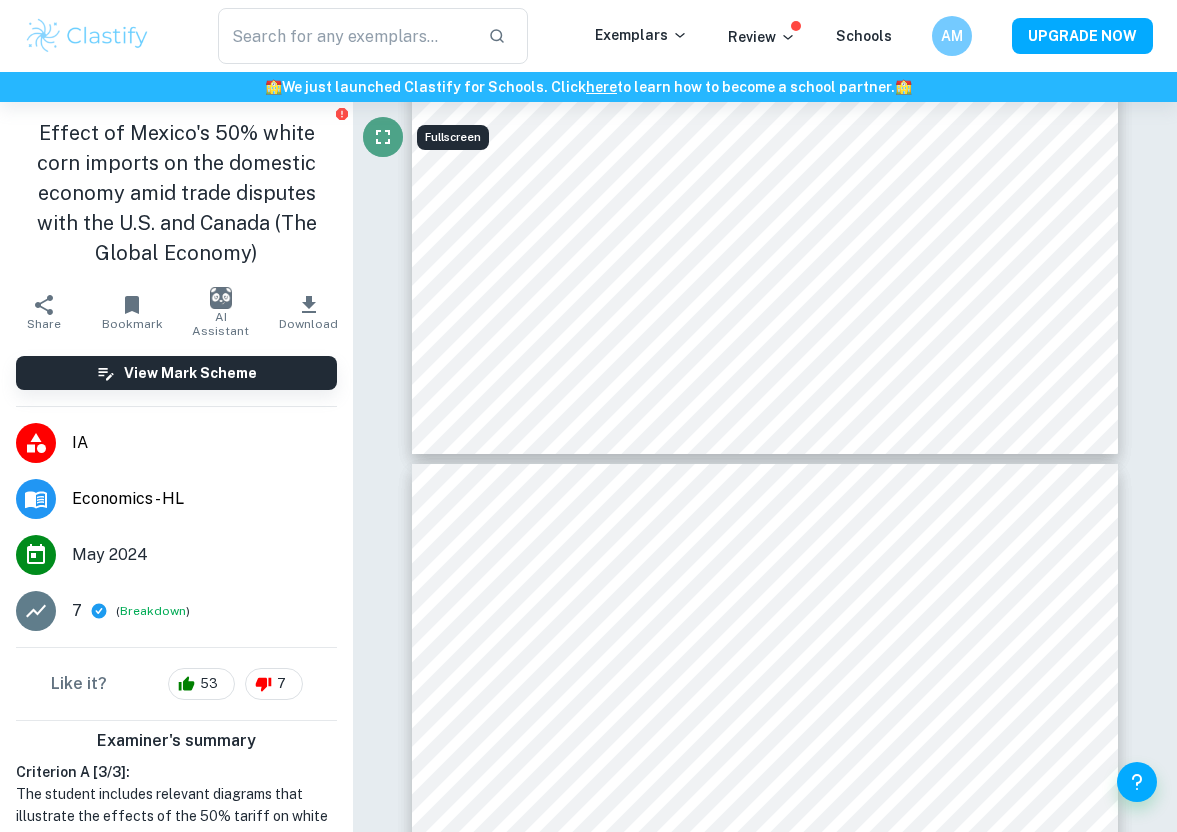 click 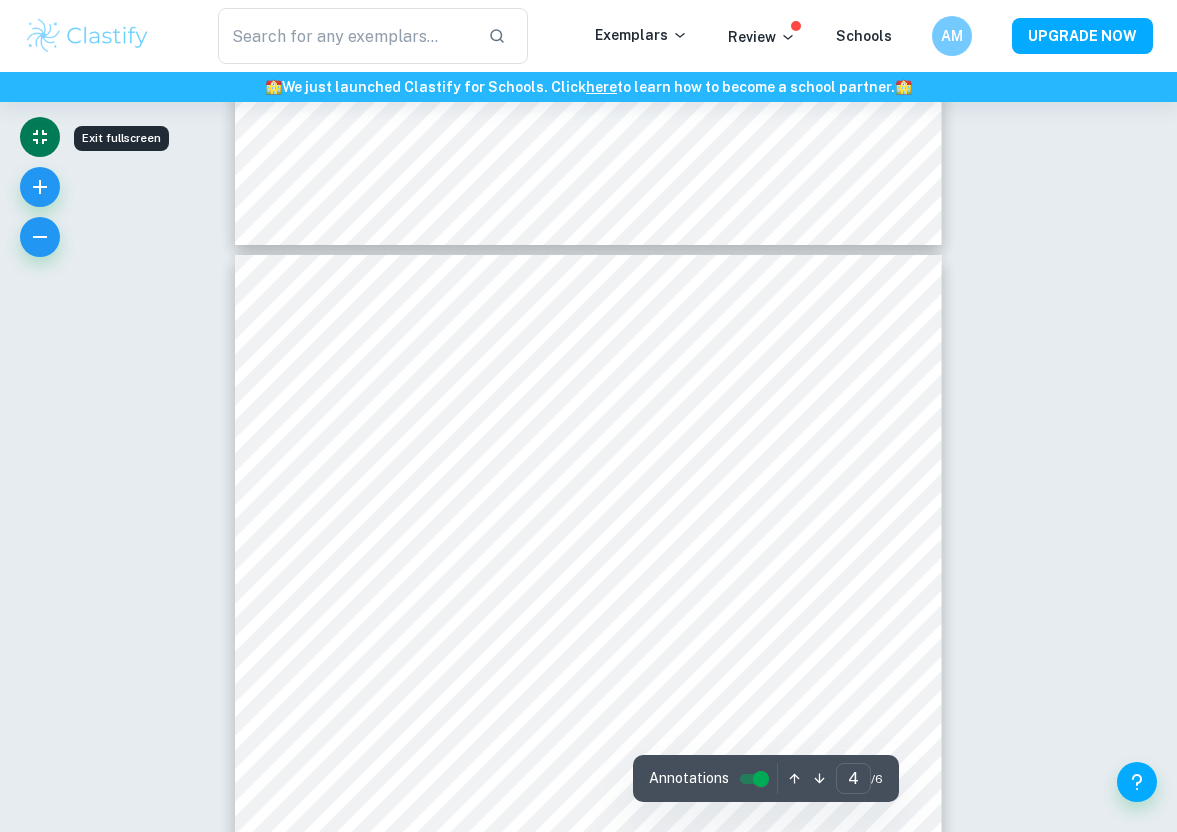 scroll, scrollTop: 2869, scrollLeft: 0, axis: vertical 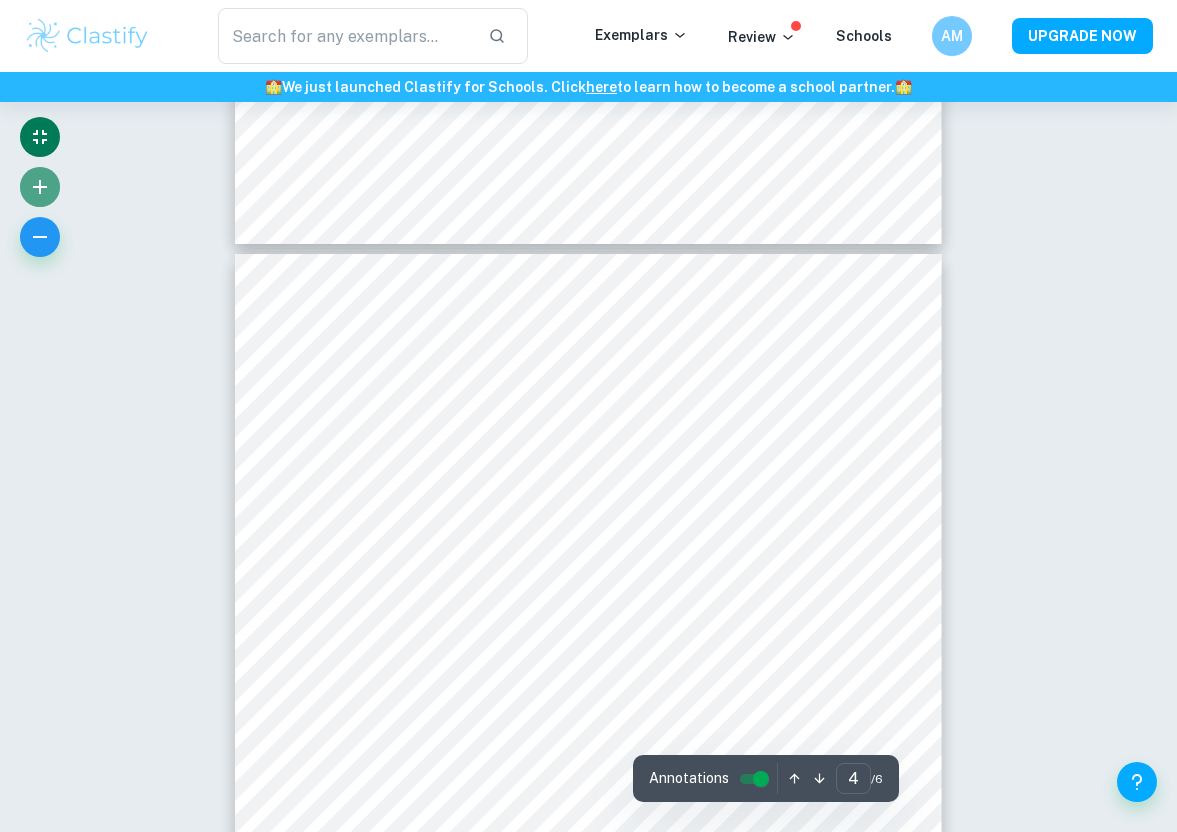 click 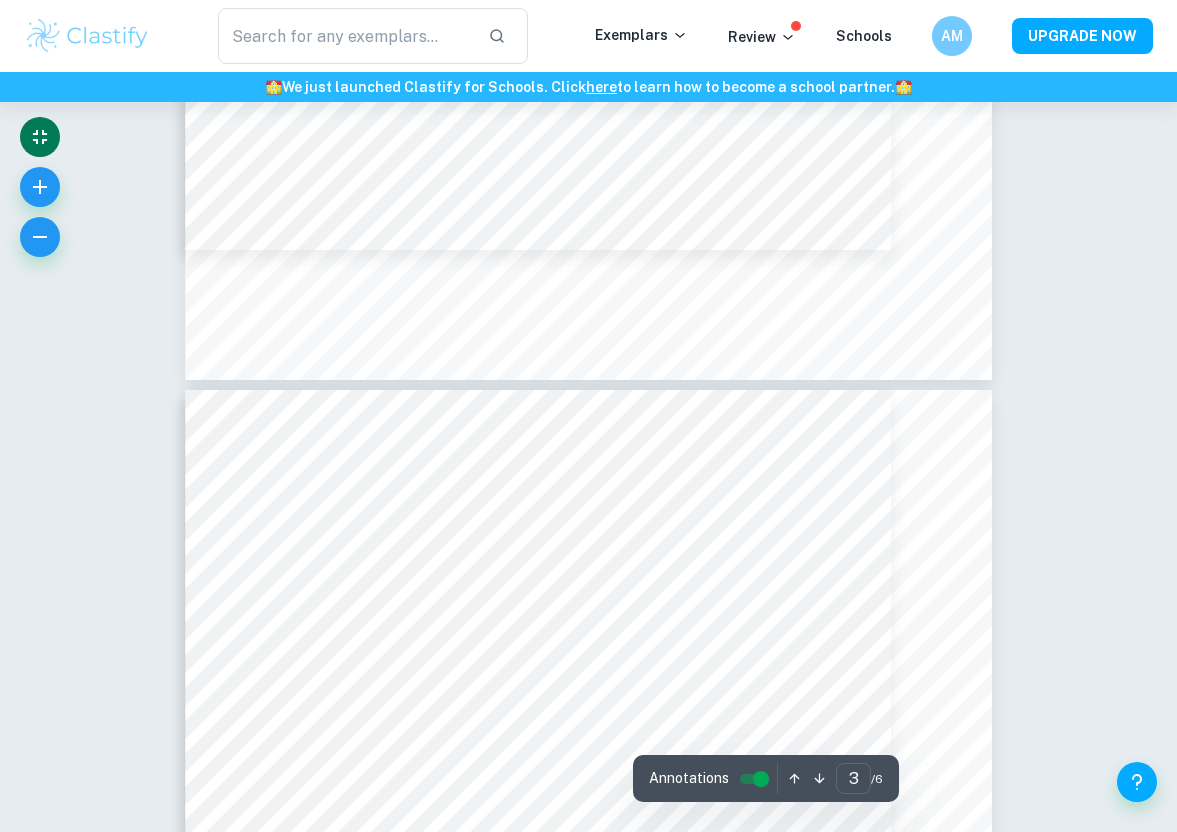 type on "4" 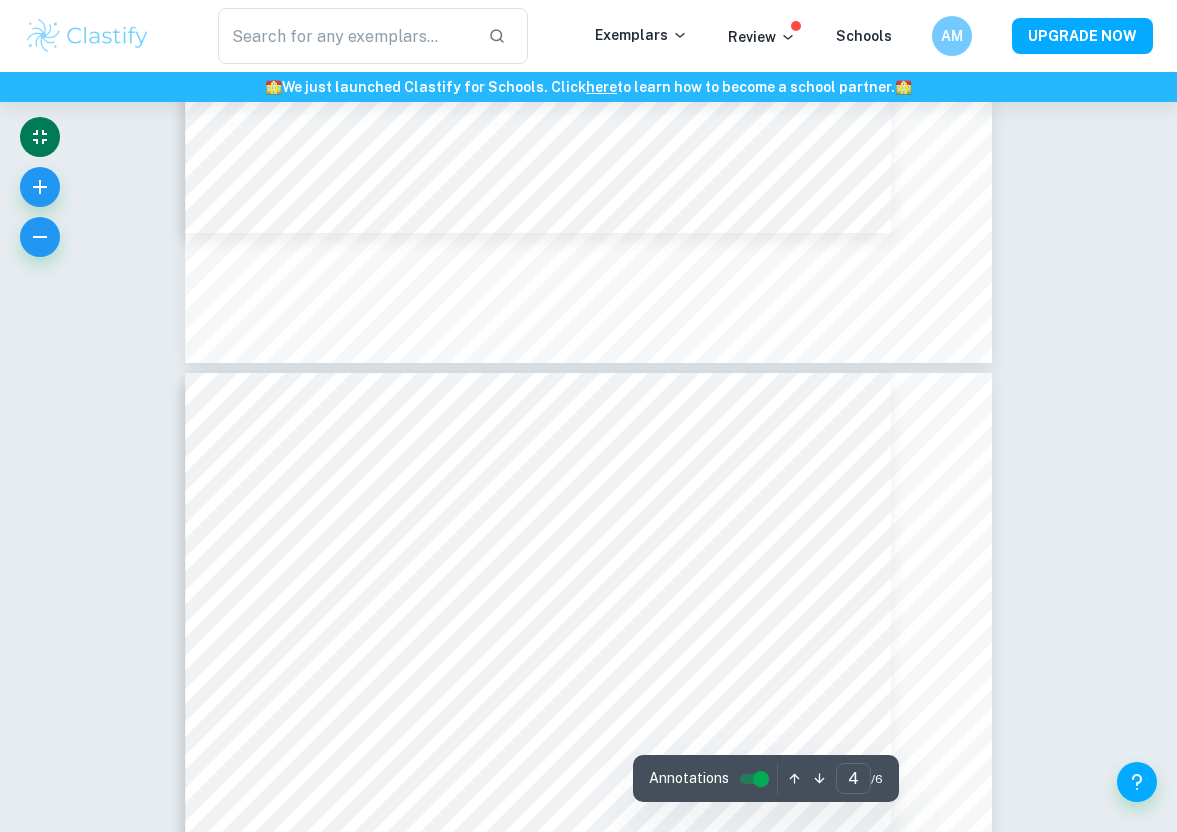 scroll, scrollTop: 3326, scrollLeft: 0, axis: vertical 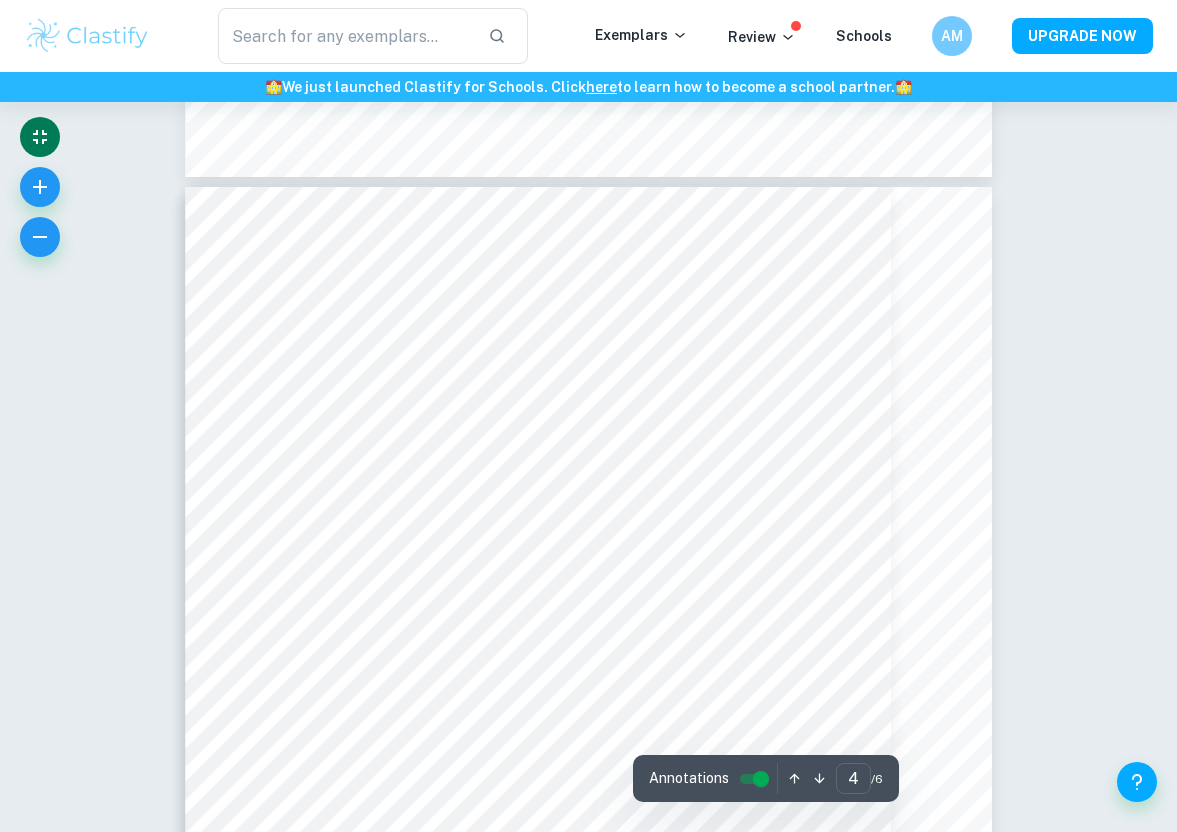 click at bounding box center [761, 779] 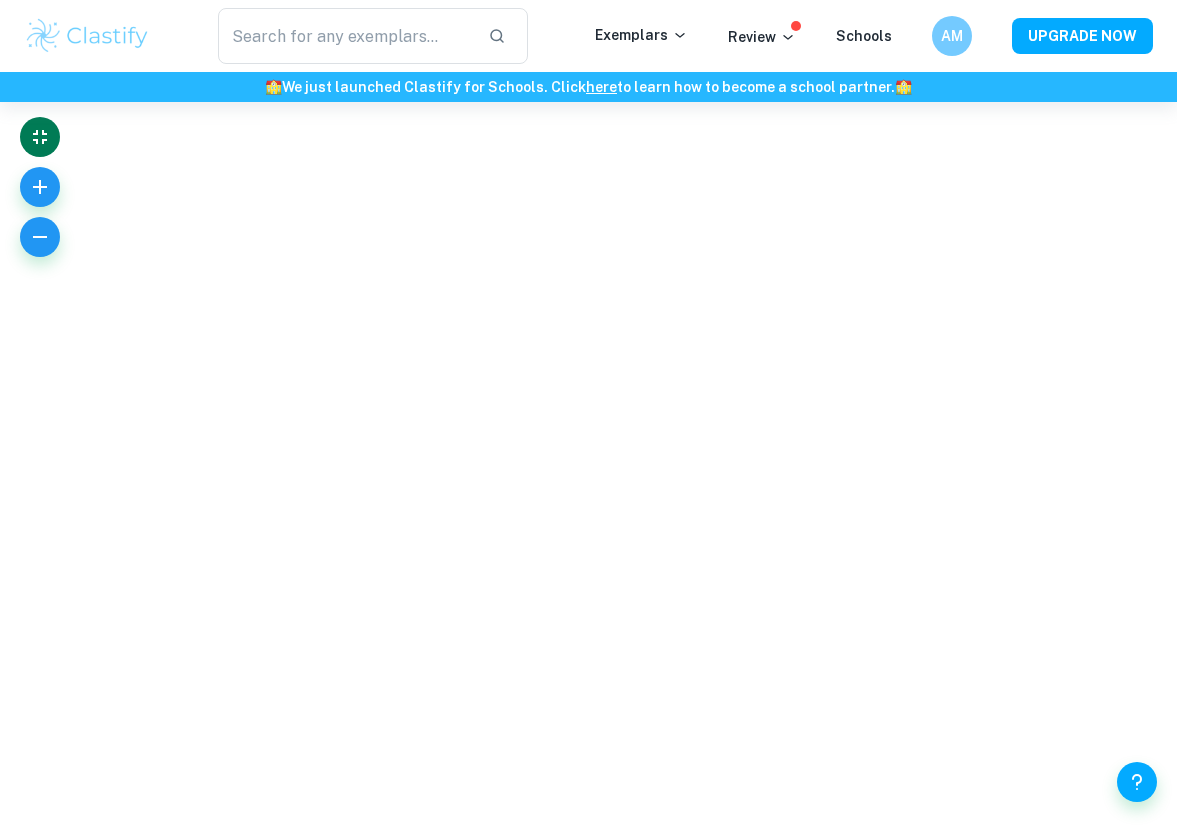 scroll, scrollTop: 3326, scrollLeft: 0, axis: vertical 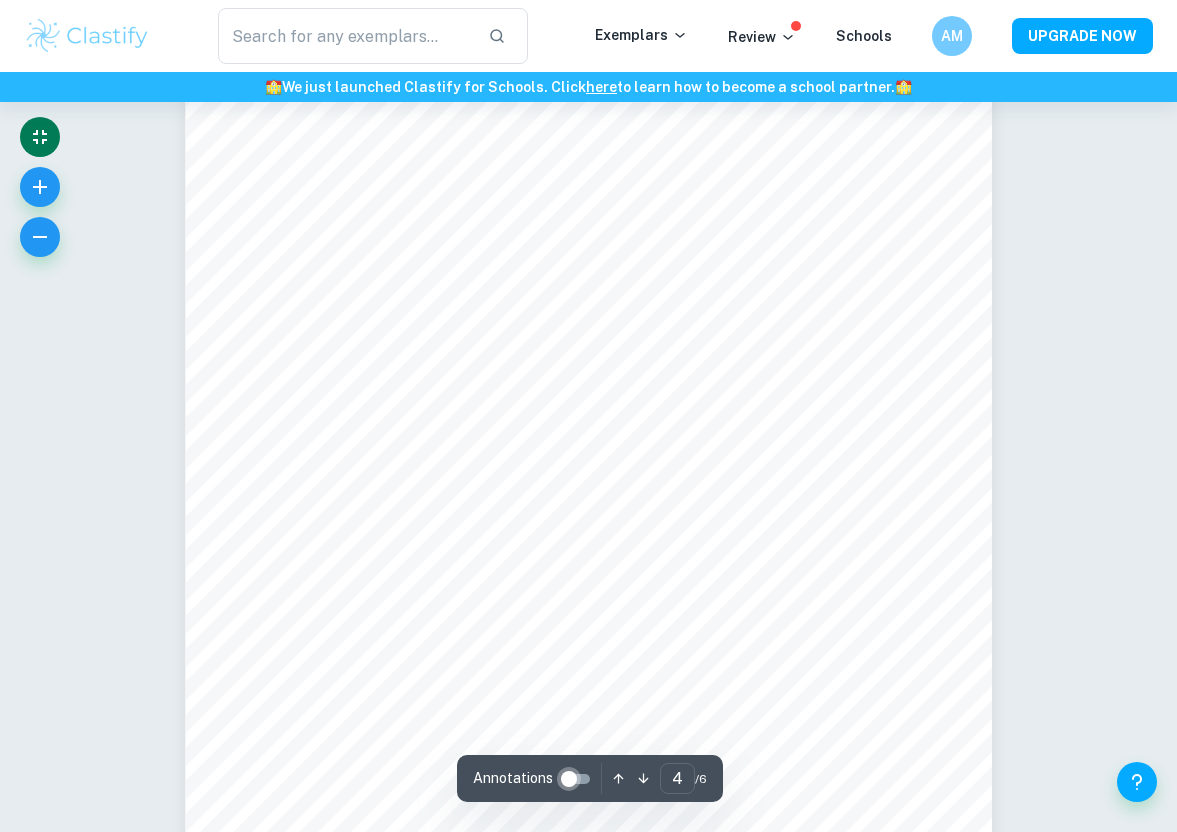 click at bounding box center [569, 779] 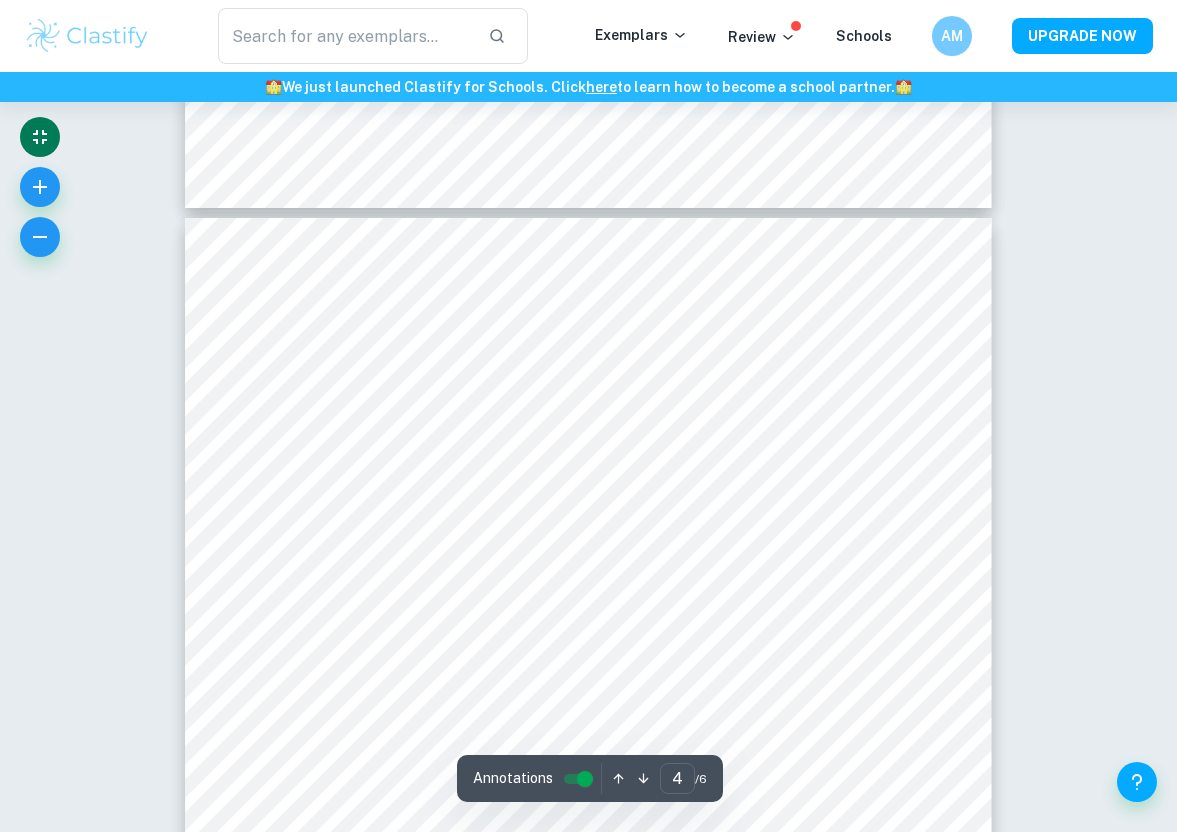 scroll, scrollTop: 3052, scrollLeft: 0, axis: vertical 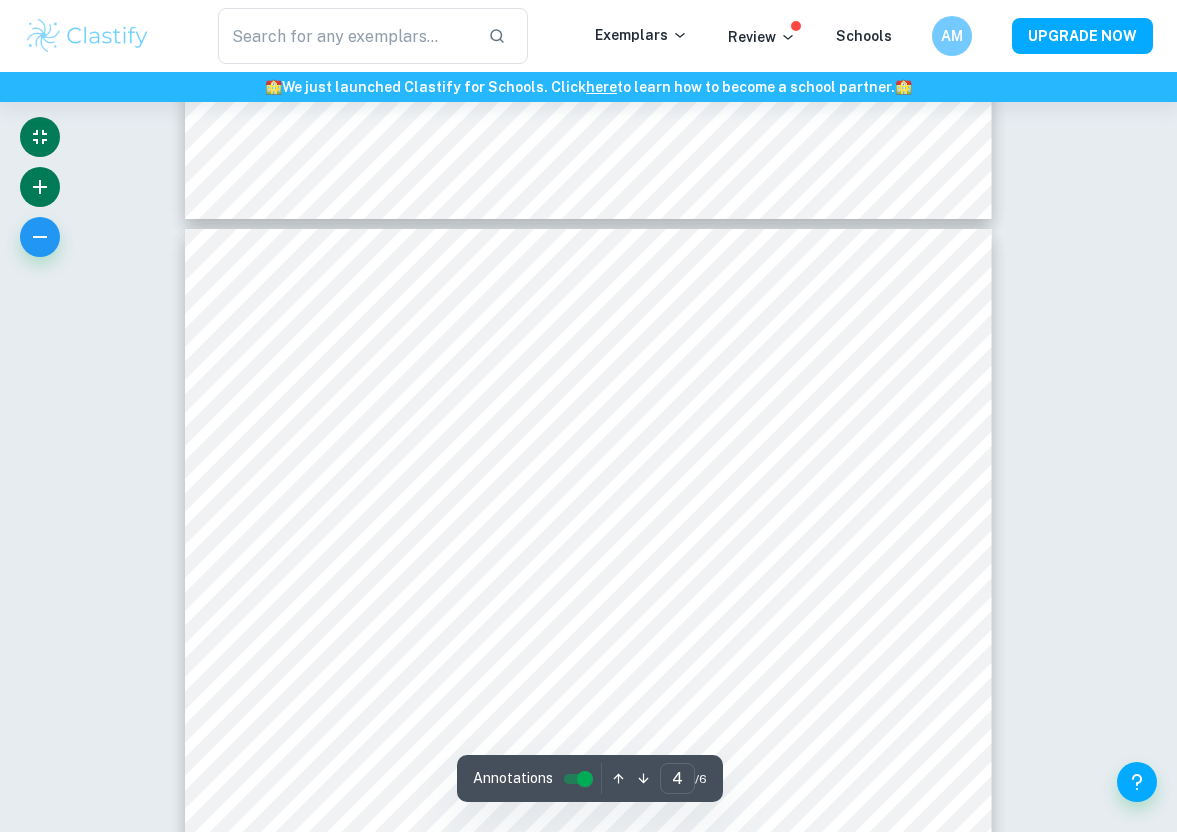click 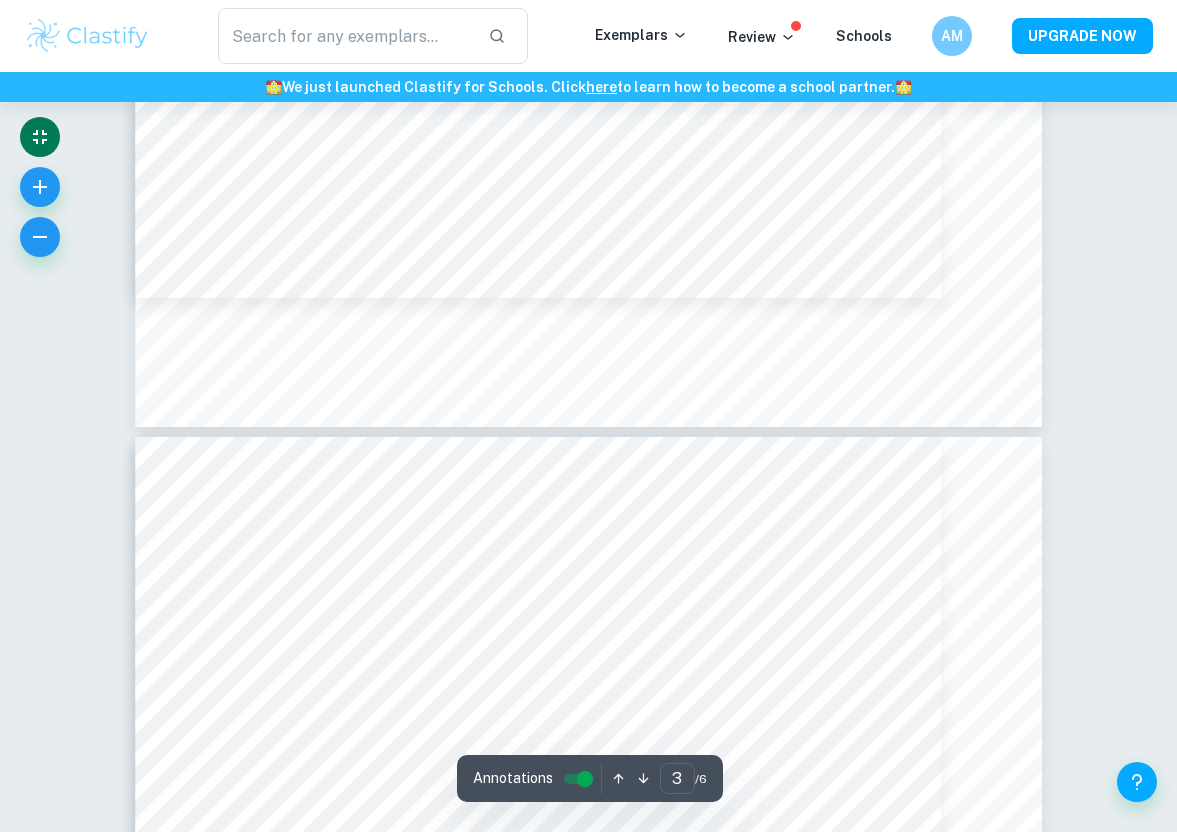 type on "4" 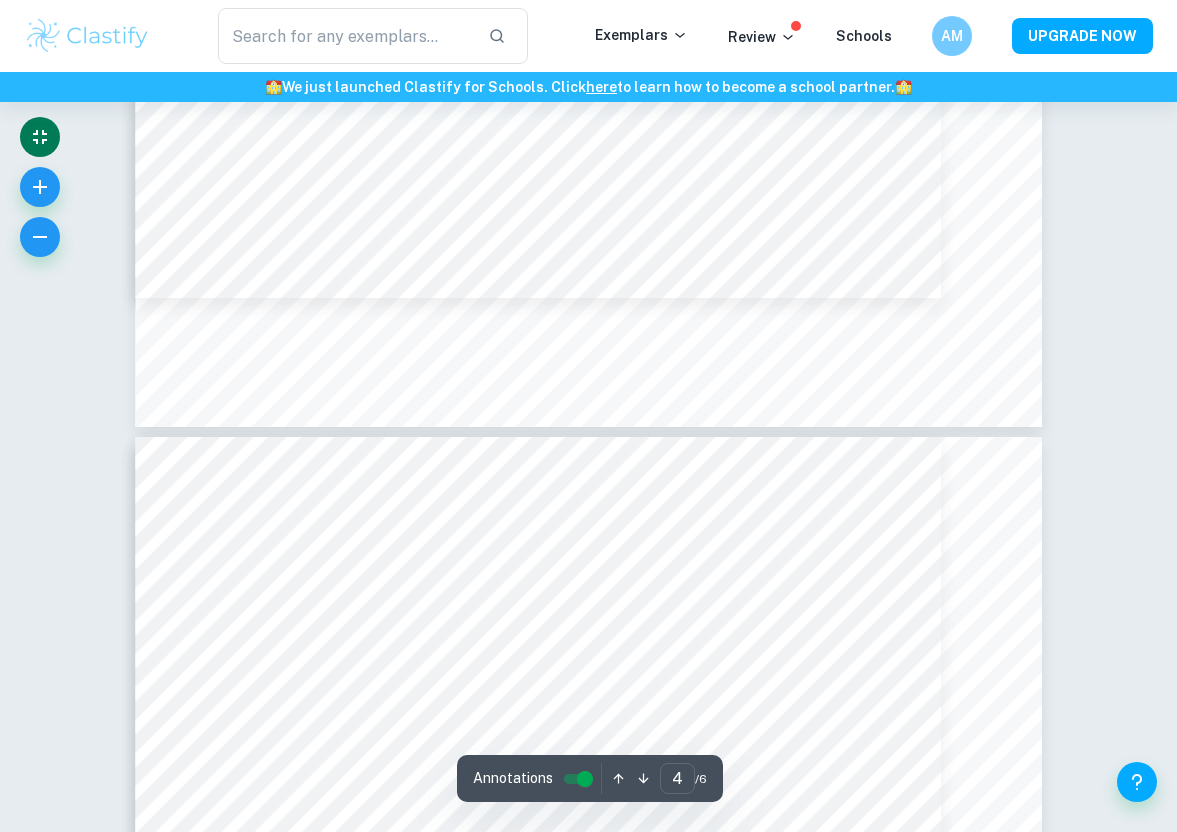scroll, scrollTop: 3332, scrollLeft: 0, axis: vertical 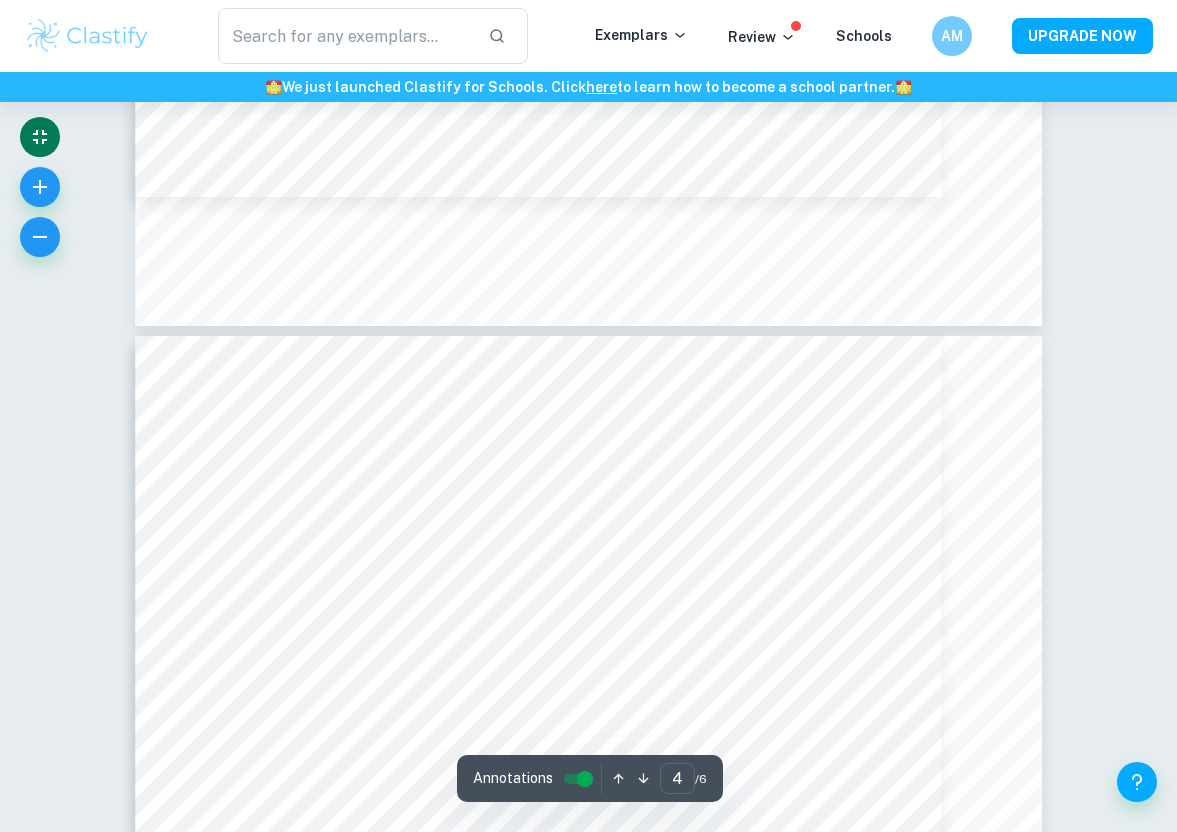 click at bounding box center (585, 779) 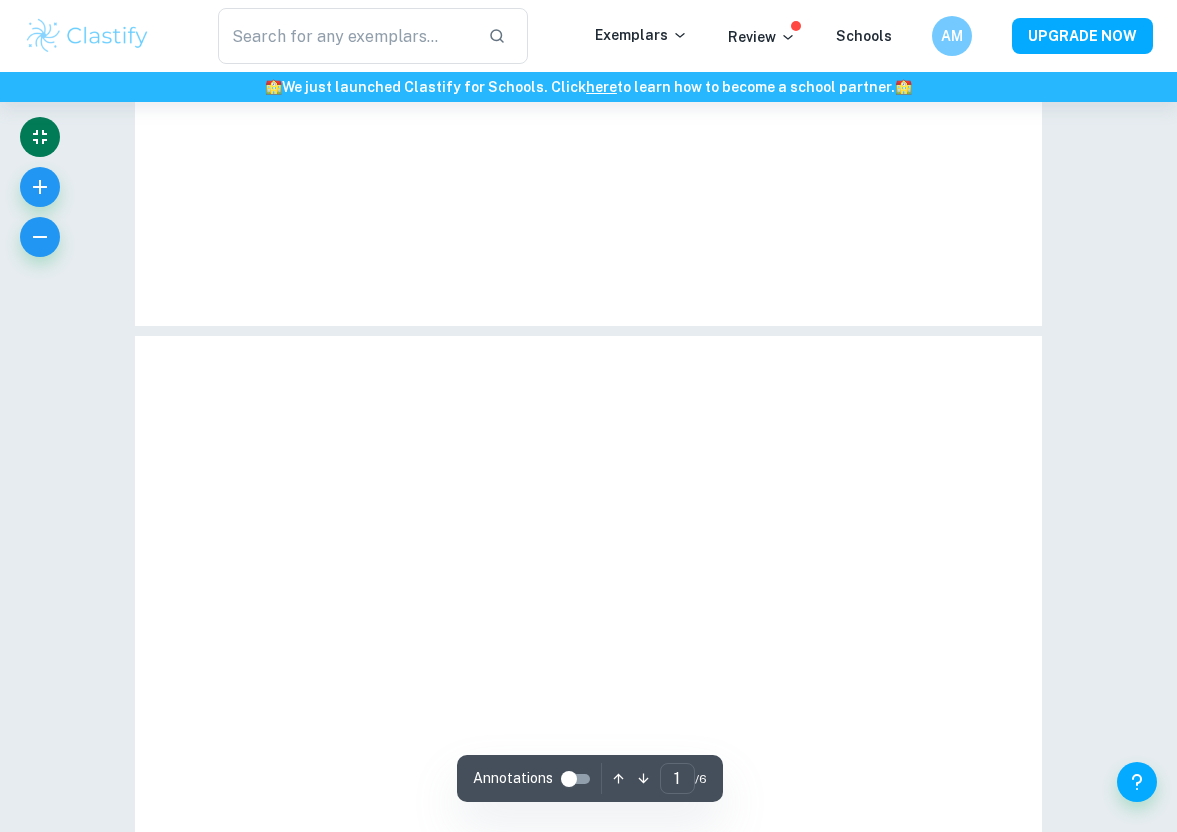 type on "4" 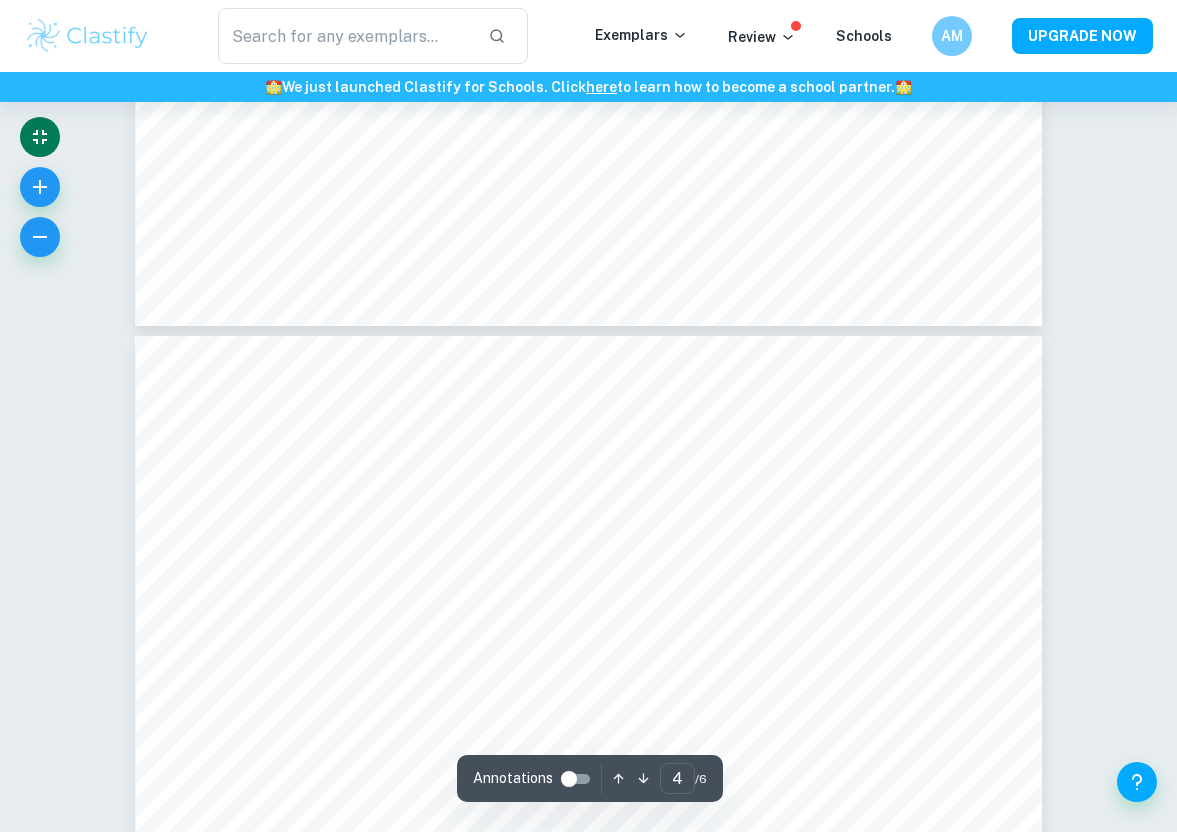 click at bounding box center (569, 779) 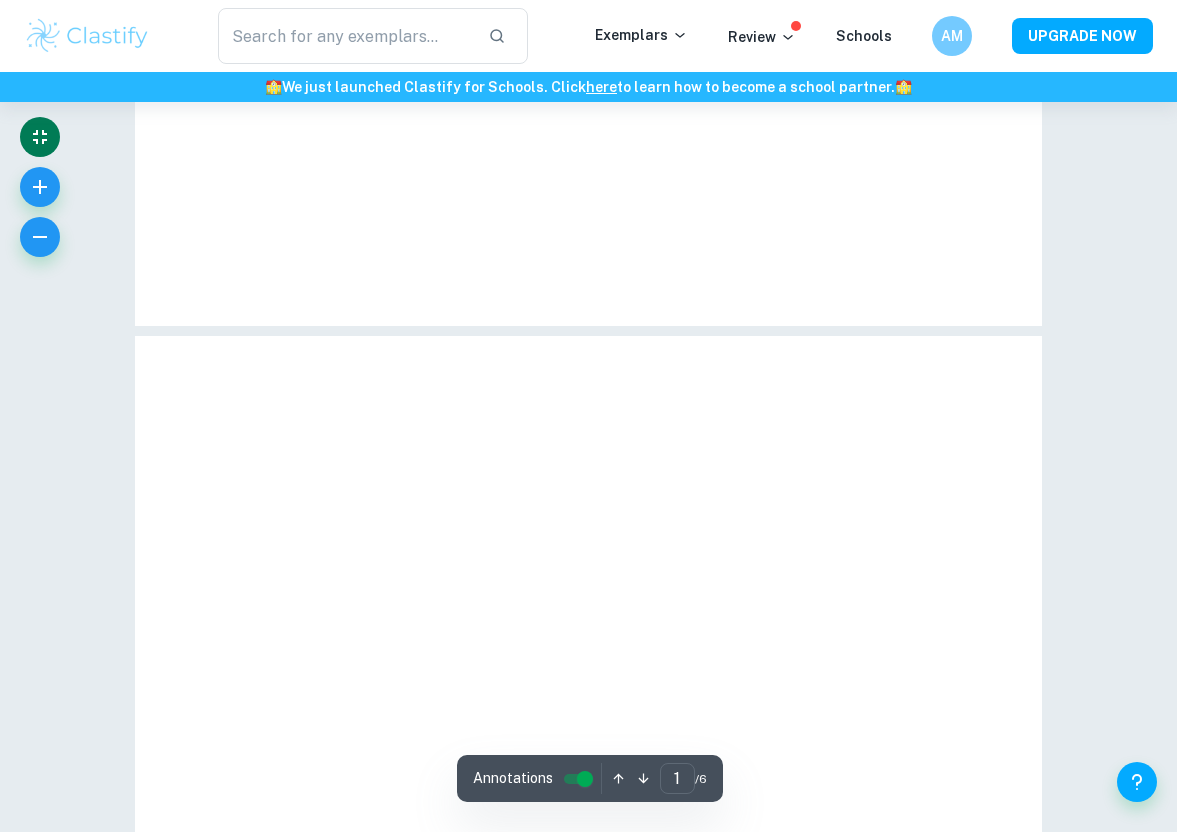 type on "4" 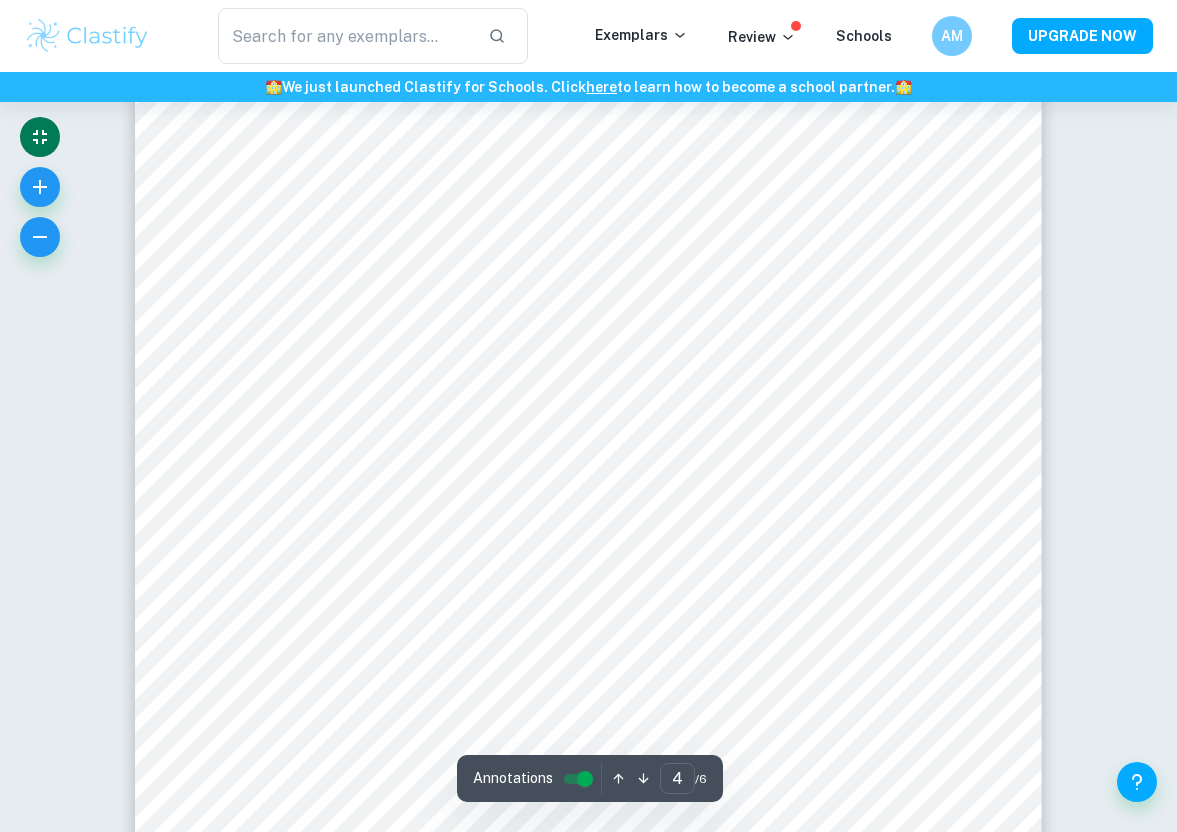 scroll, scrollTop: 3598, scrollLeft: 0, axis: vertical 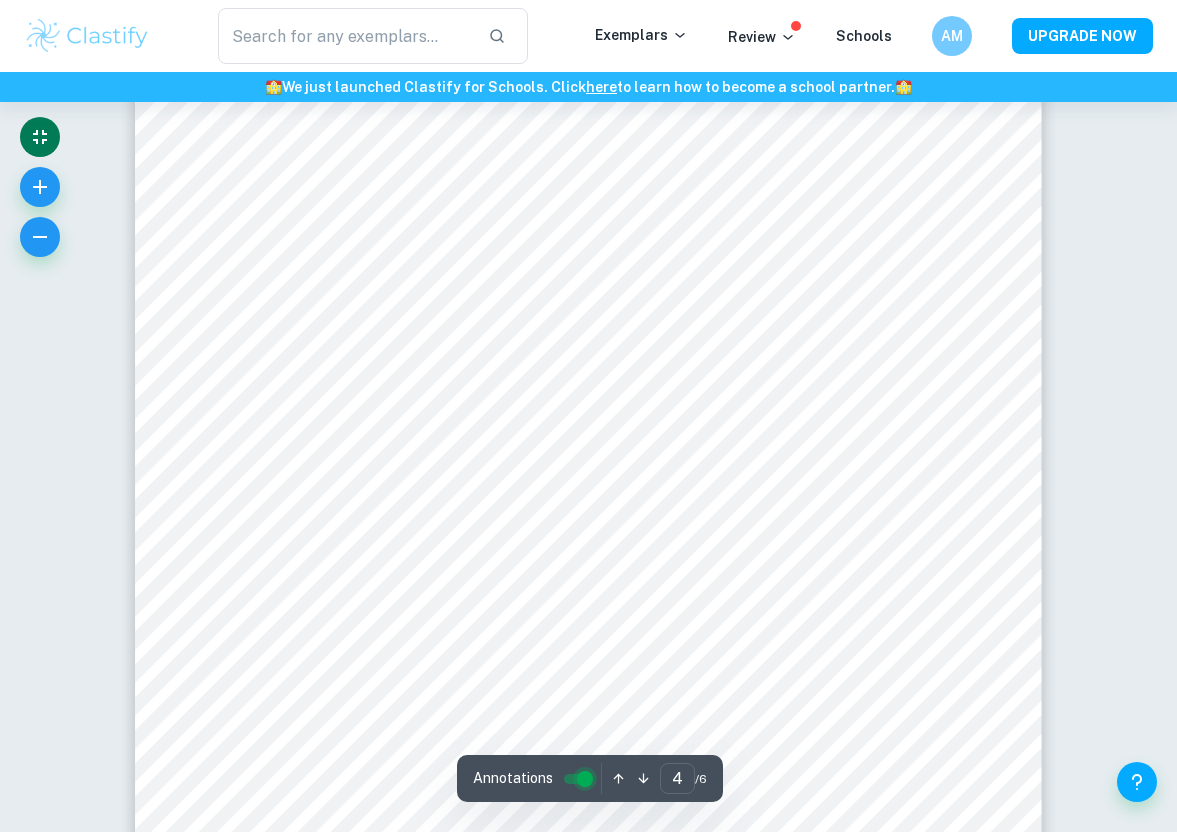 click at bounding box center [585, 779] 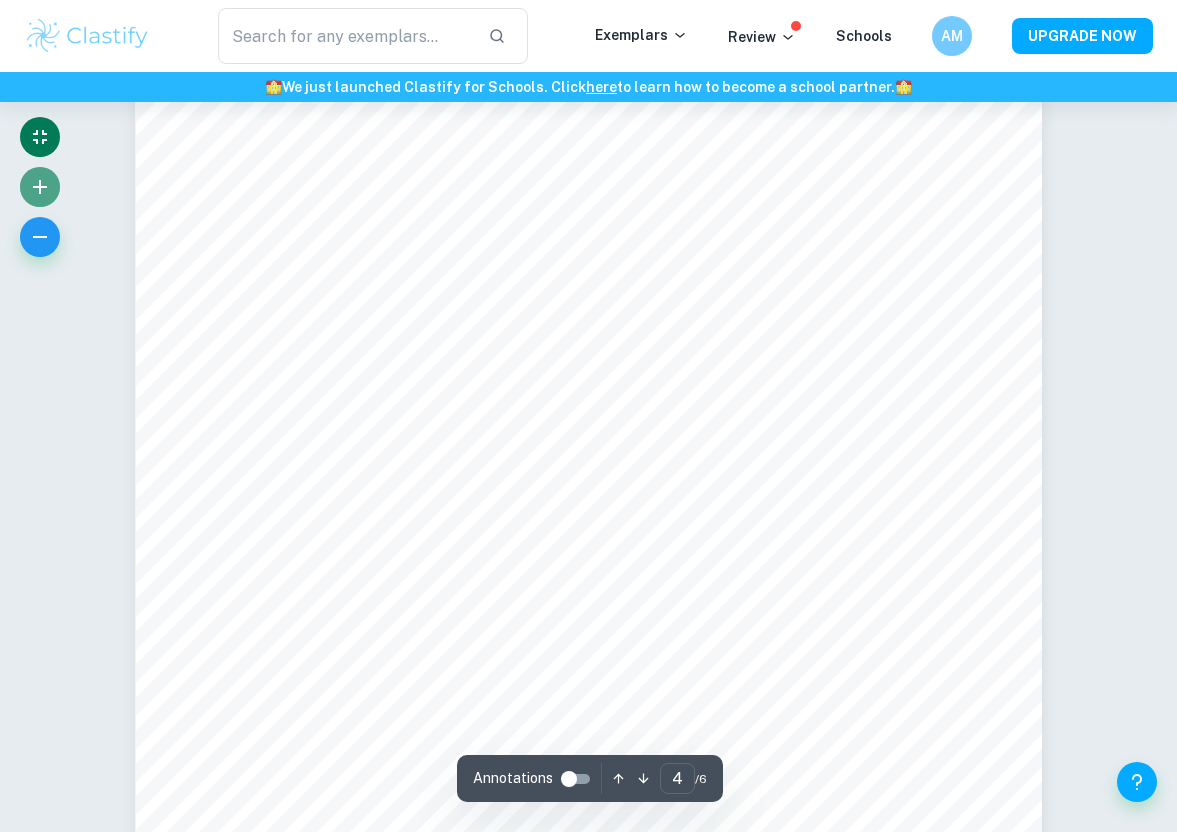 click 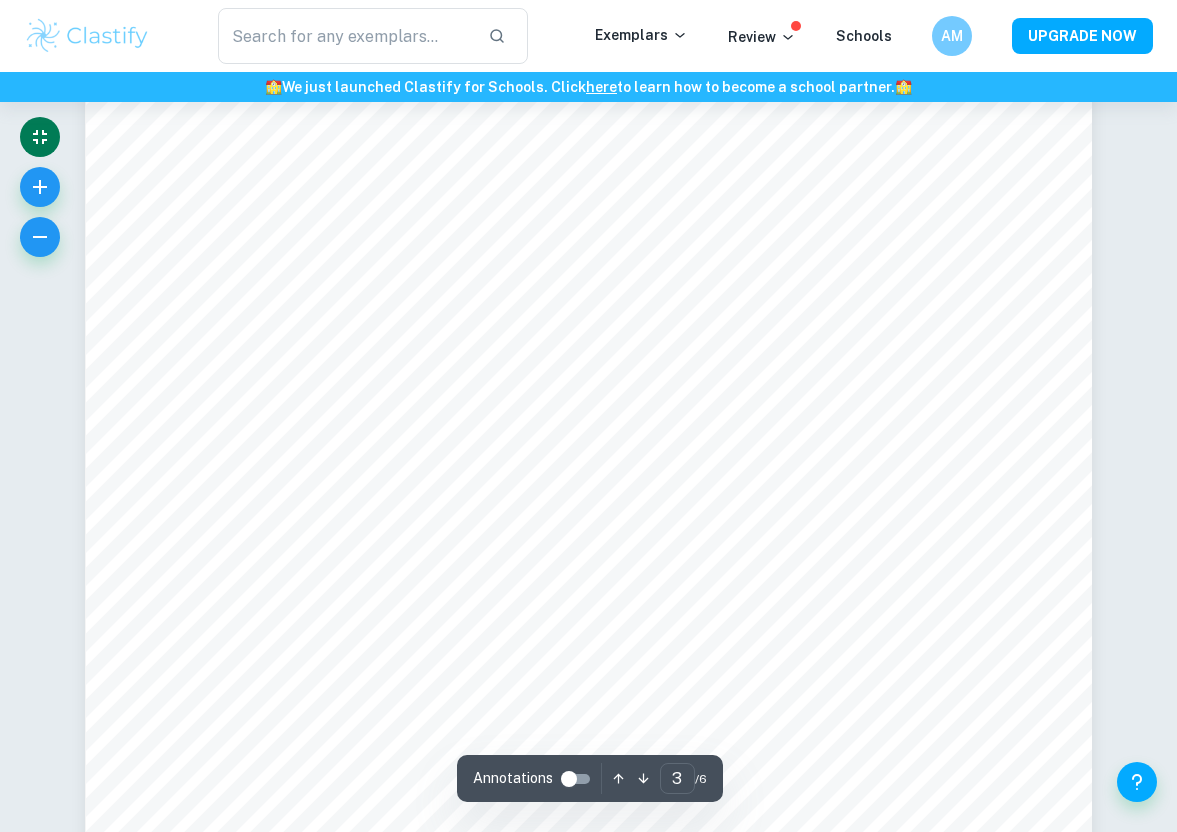 scroll, scrollTop: 3712, scrollLeft: 0, axis: vertical 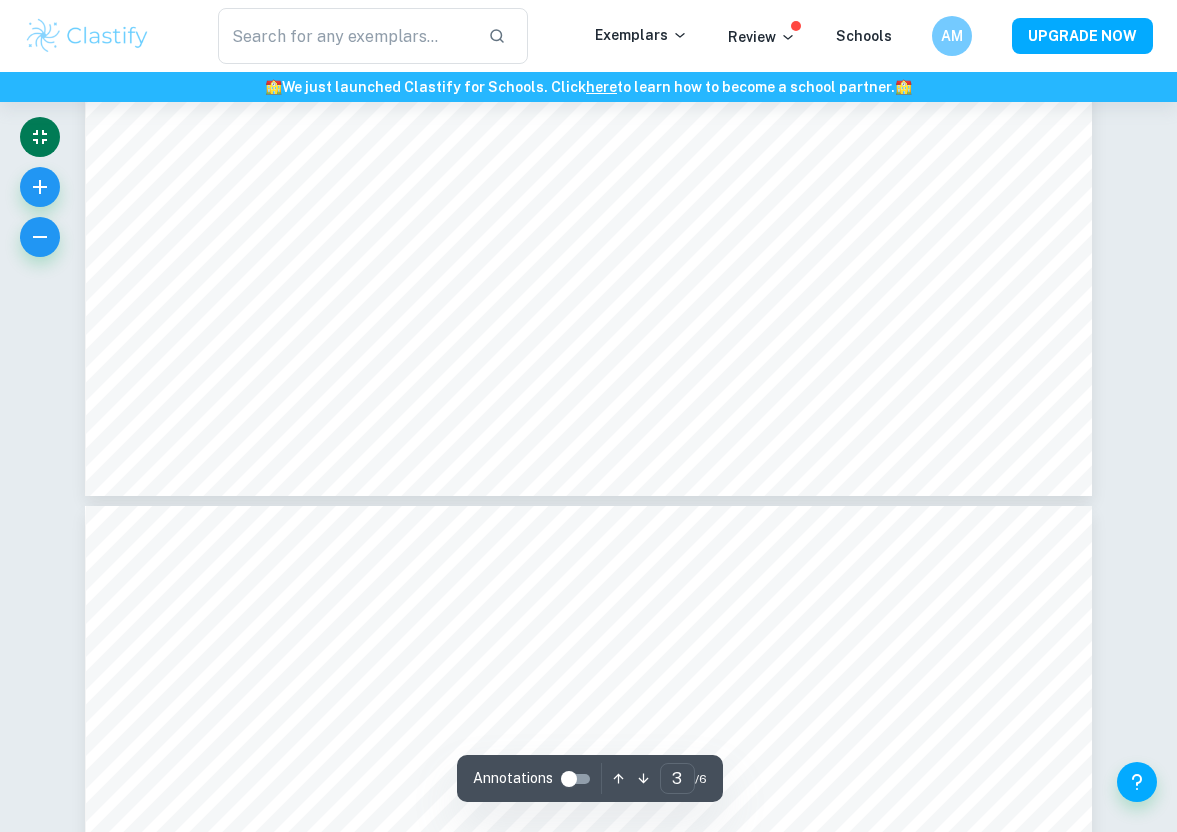 click at bounding box center (569, 779) 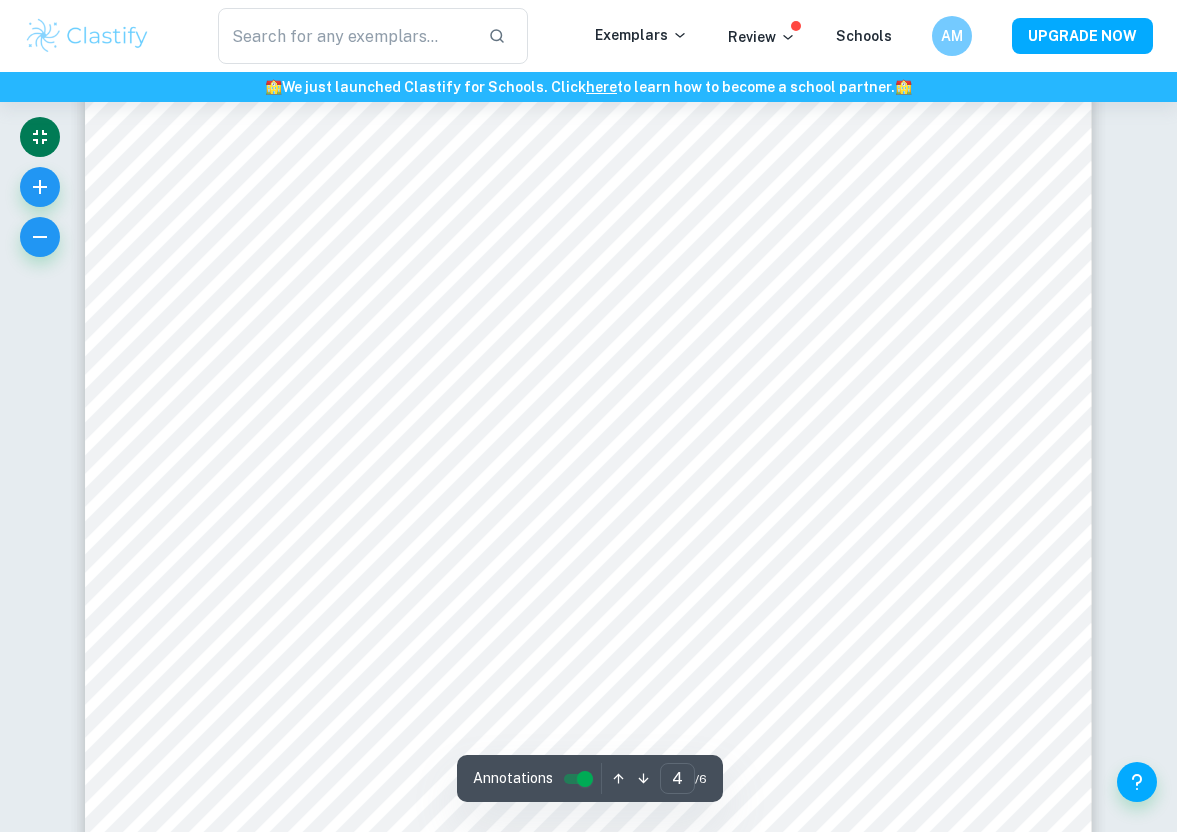 scroll, scrollTop: 3982, scrollLeft: 0, axis: vertical 